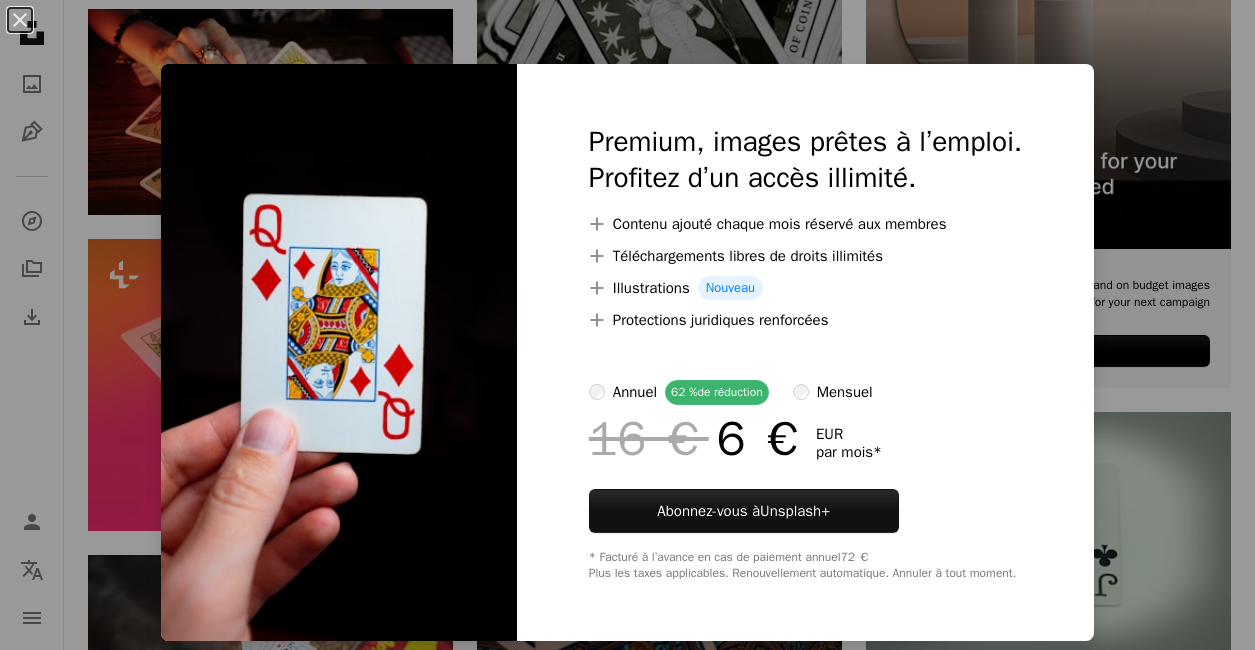 scroll, scrollTop: 7433, scrollLeft: 0, axis: vertical 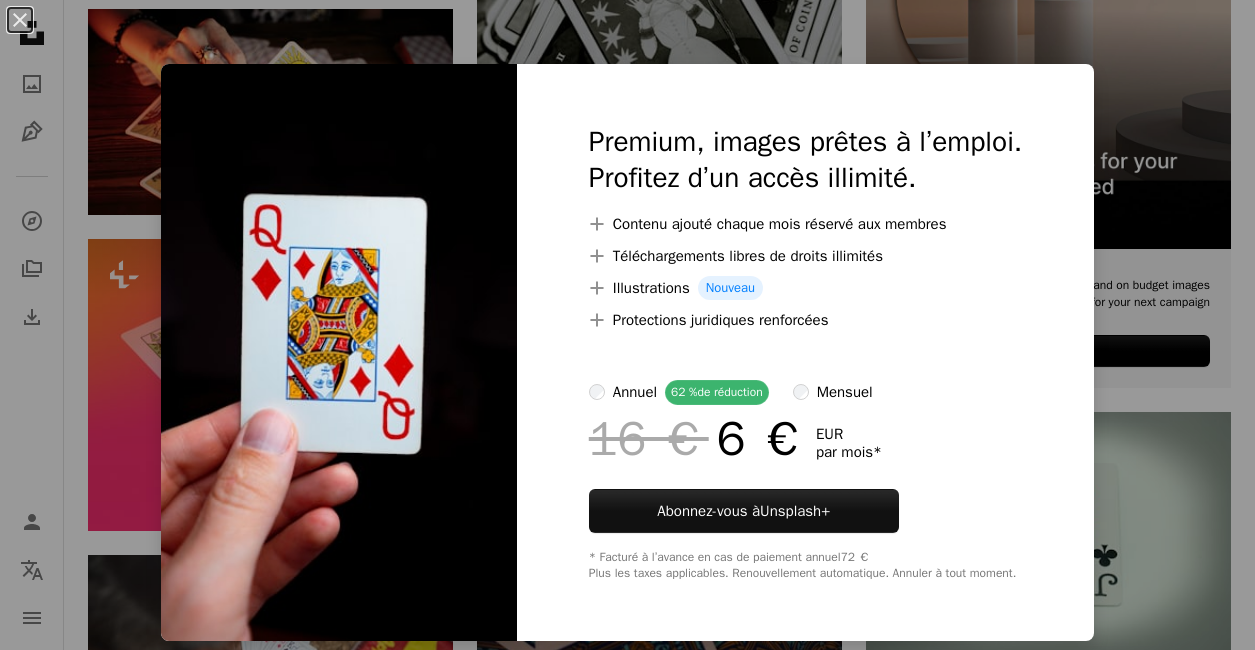 click on "An X shape Premium, images prêtes à l’emploi. Profitez d’un accès illimité. A plus sign Contenu ajouté chaque mois réservé aux membres A plus sign Téléchargements libres de droits illimités A plus sign Illustrations  Nouveau A plus sign Protections juridiques renforcées annuel 62 %  de réduction mensuel 16 €   6 € EUR par mois * Abonnez-vous à  Unsplash+ * Facturé à l’avance en cas de paiement annuel  72 € Plus les taxes applicables. Renouvellement automatique. Annuler à tout moment." at bounding box center (627, 325) 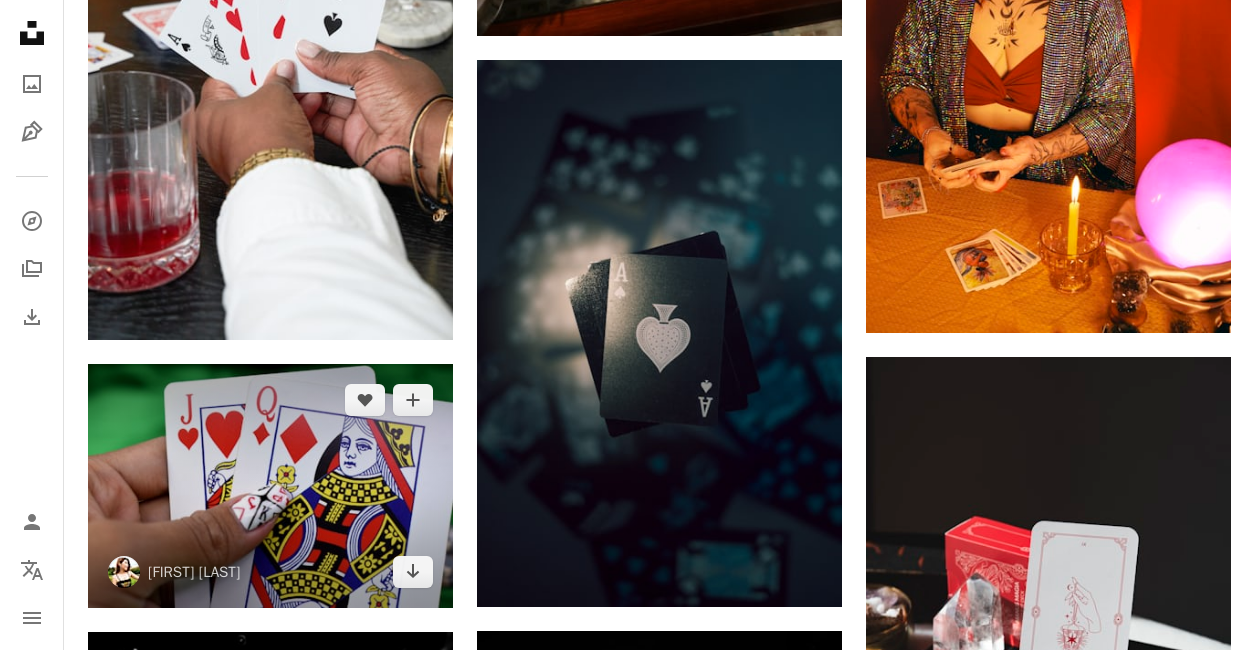 scroll, scrollTop: 1778, scrollLeft: 0, axis: vertical 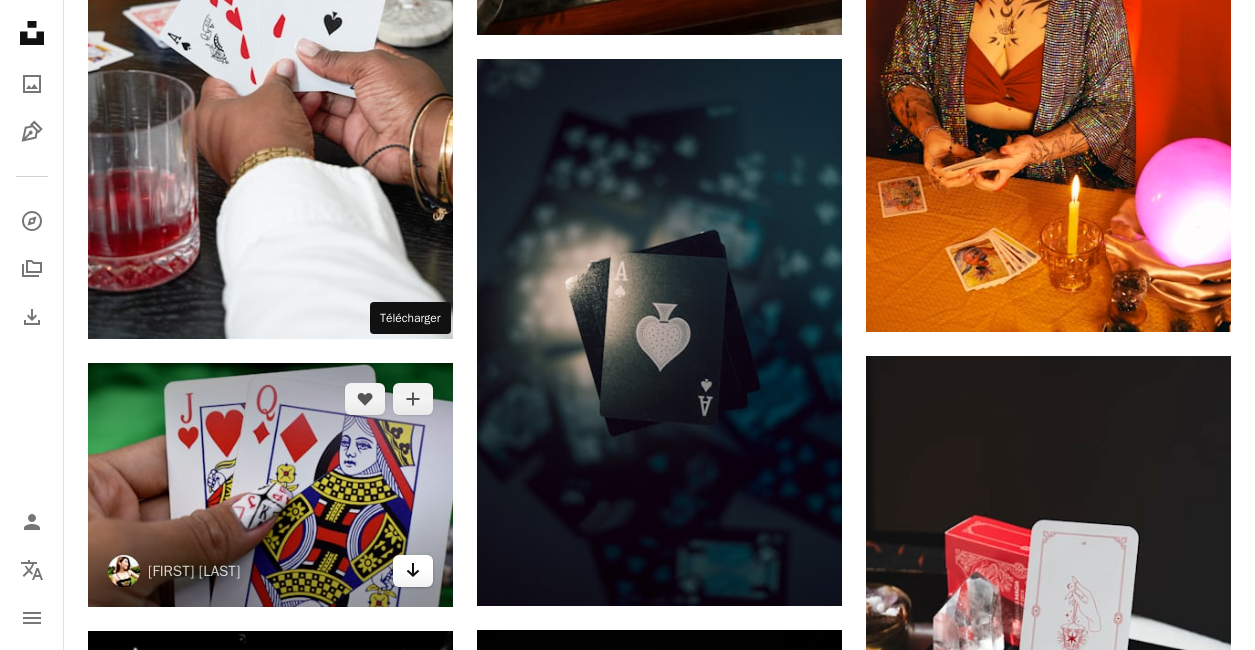 click on "Arrow pointing down" 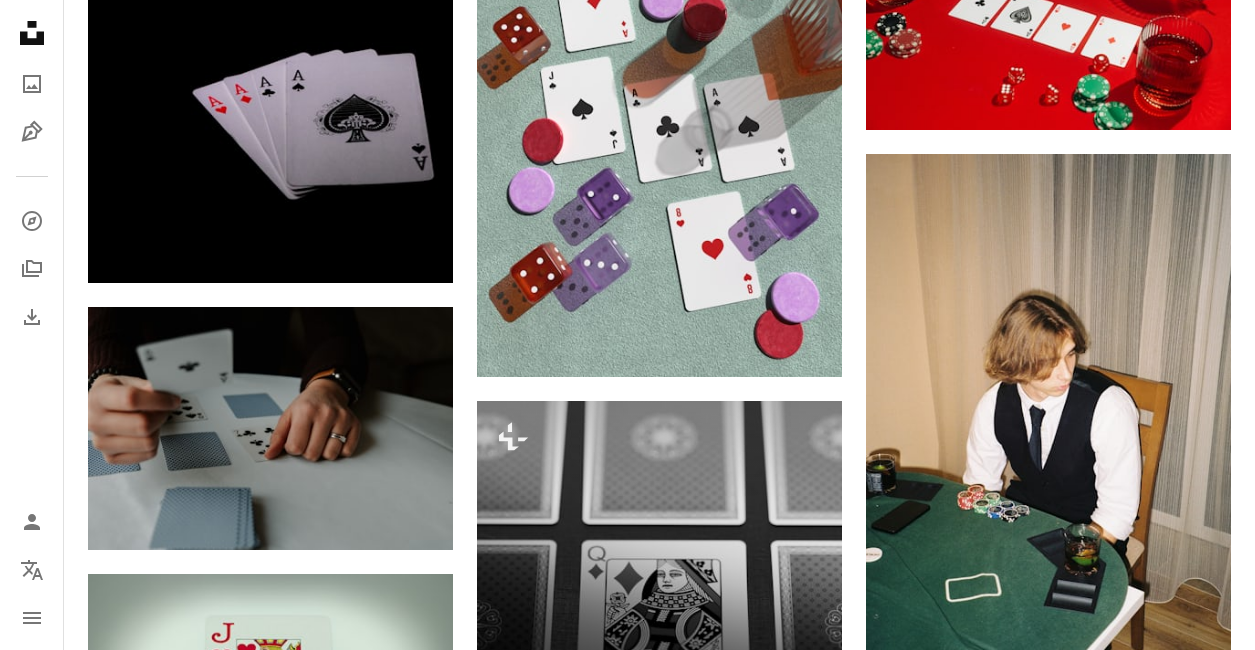 scroll, scrollTop: 6334, scrollLeft: 0, axis: vertical 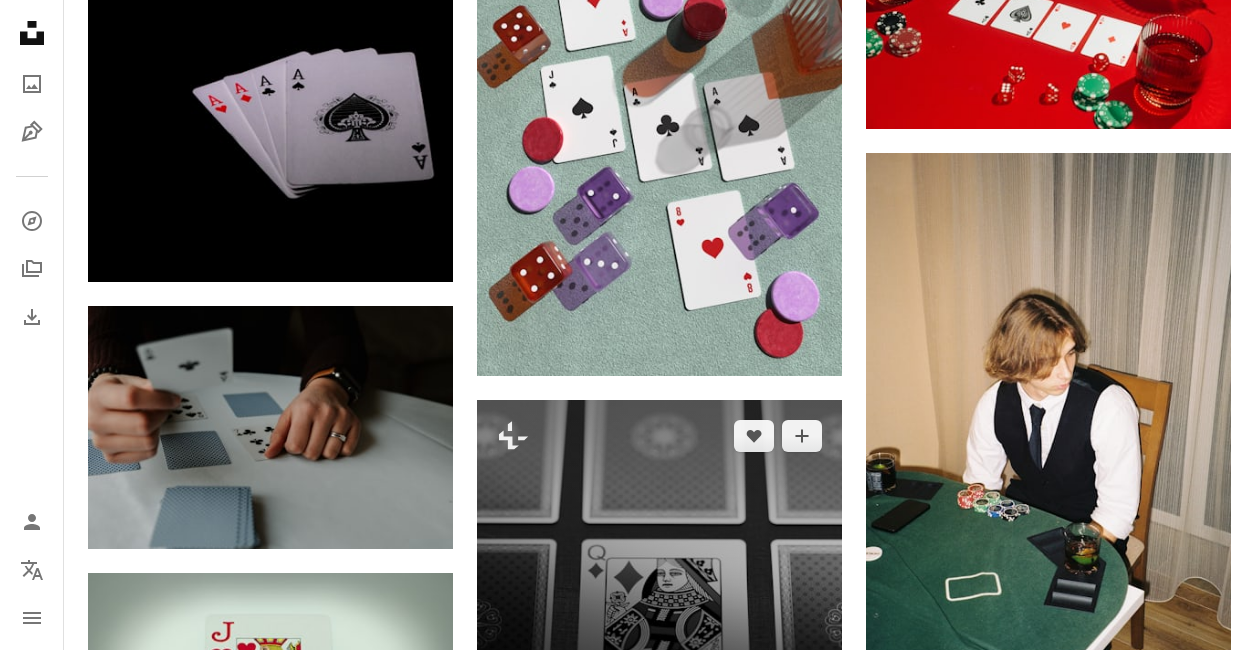 click at bounding box center [659, 655] 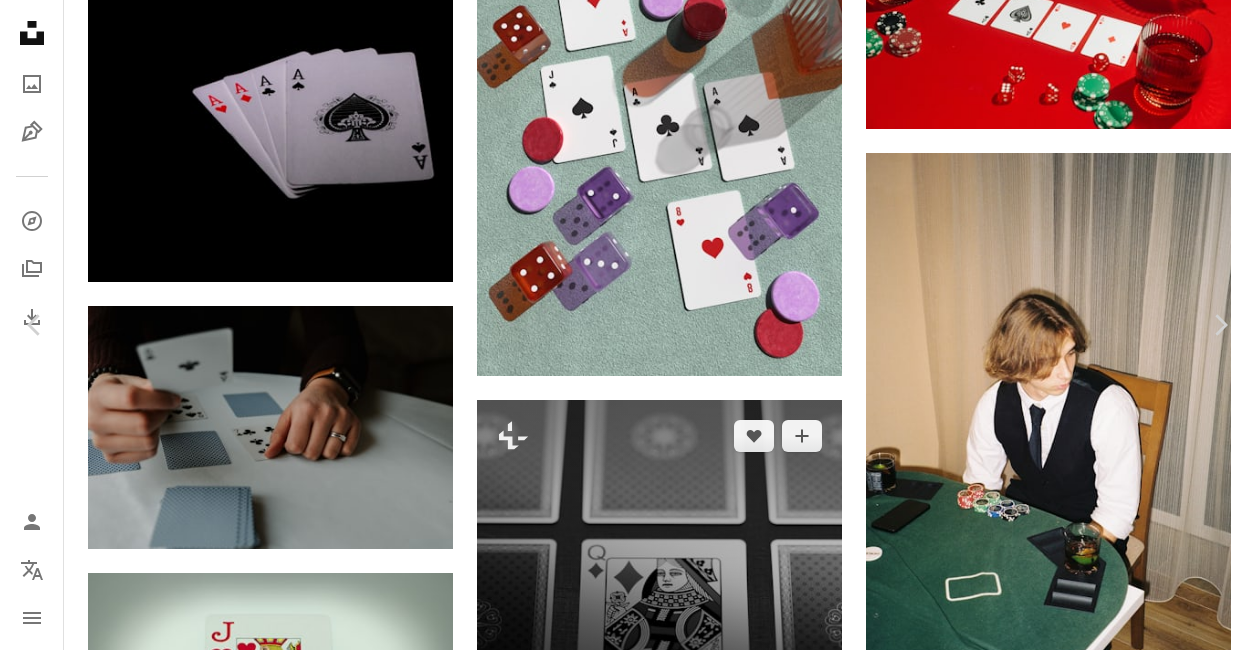 scroll, scrollTop: 6377, scrollLeft: 0, axis: vertical 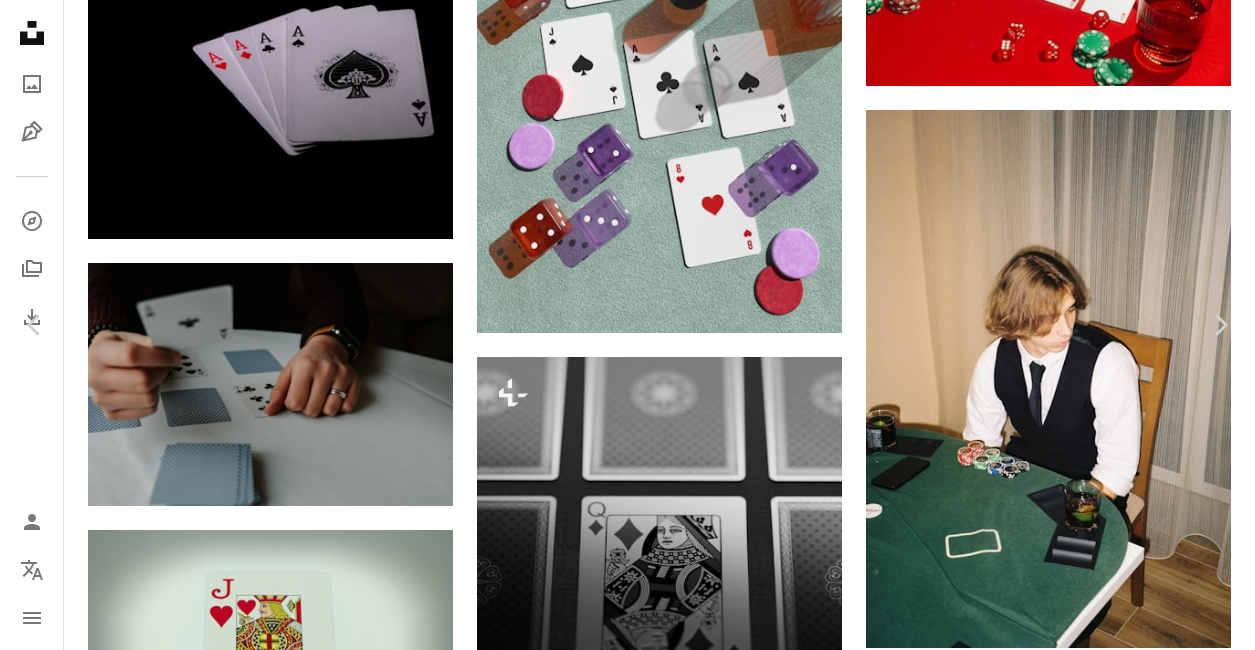 click on "A lock Télécharger" at bounding box center [1088, 6904] 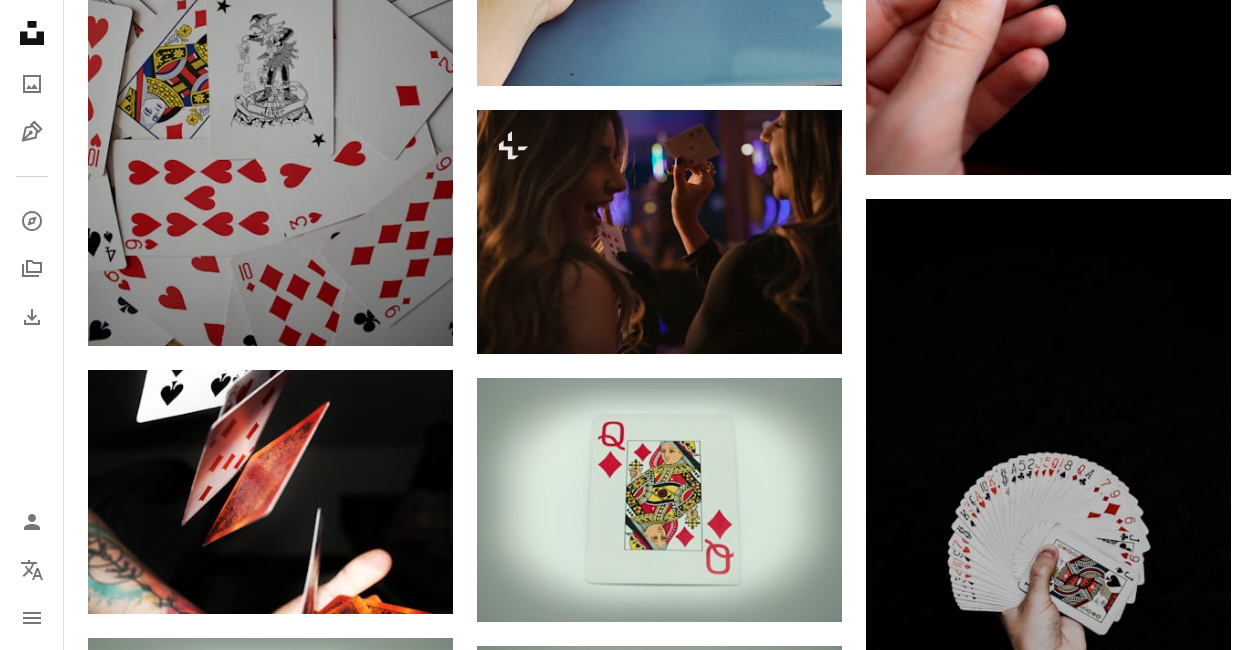scroll, scrollTop: 9028, scrollLeft: 0, axis: vertical 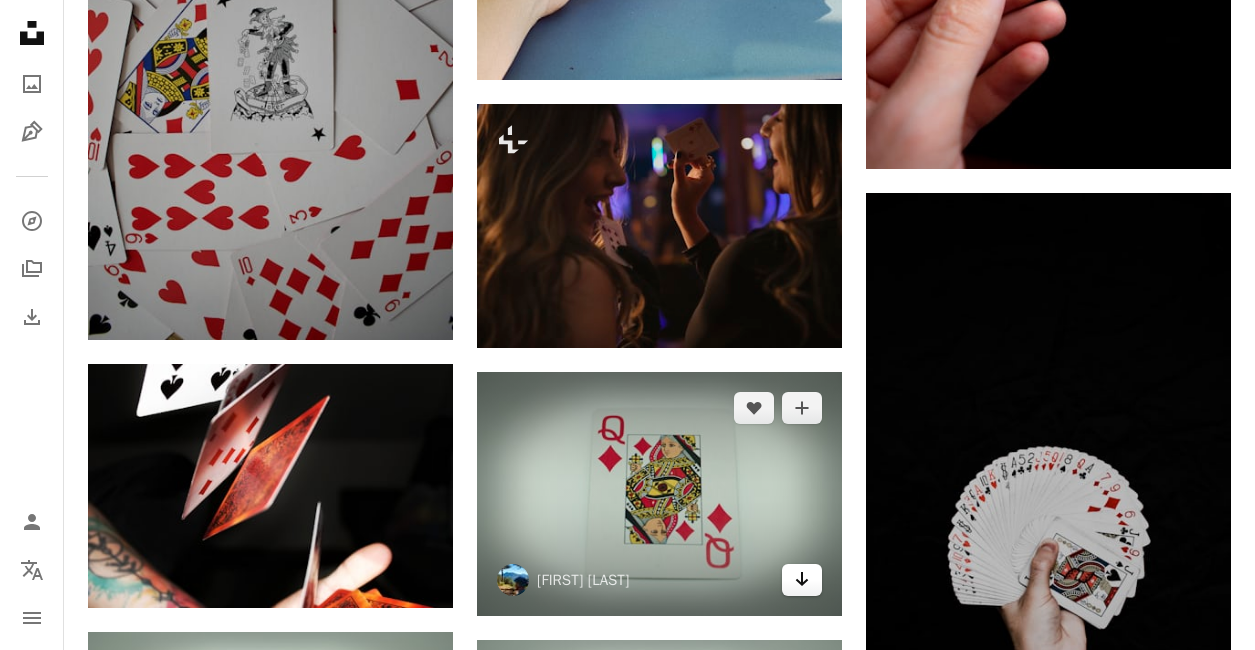 click on "Arrow pointing down" at bounding box center (802, 580) 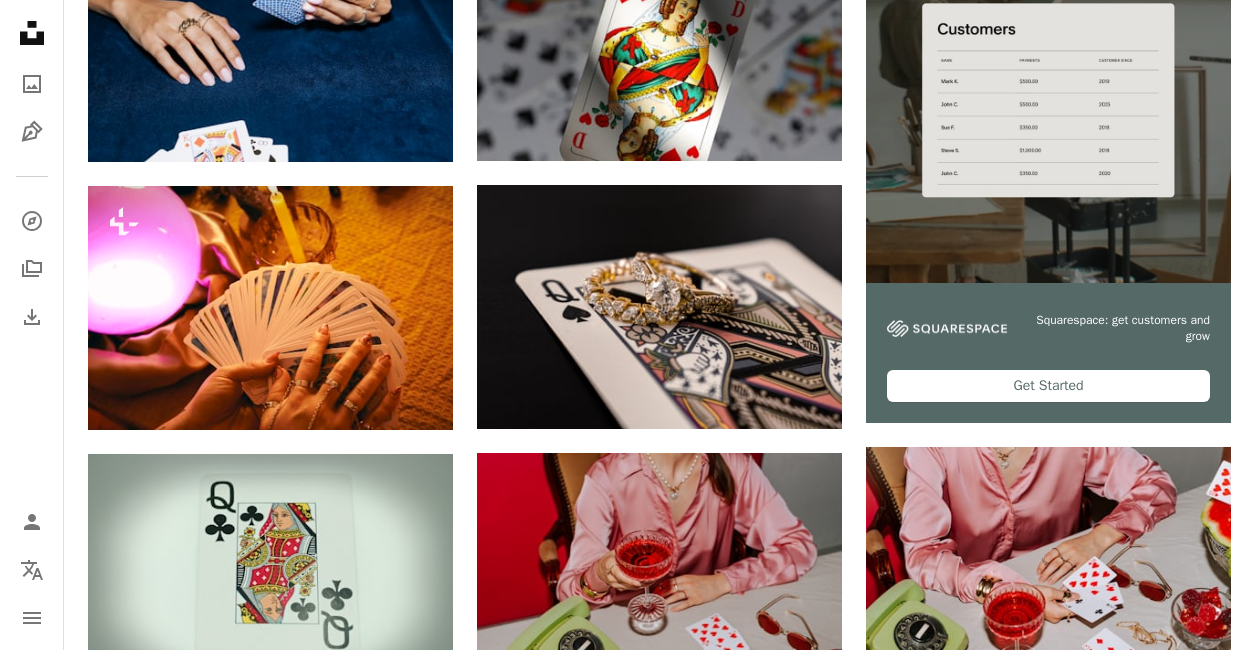 scroll, scrollTop: 0, scrollLeft: 0, axis: both 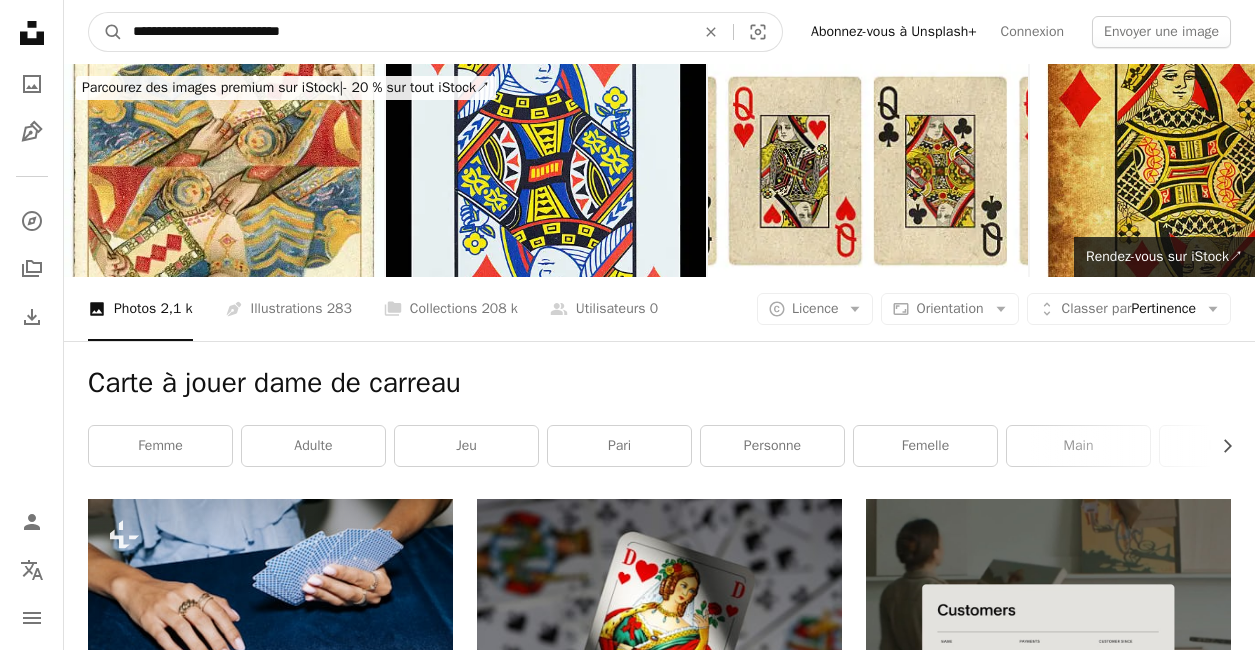 drag, startPoint x: 340, startPoint y: 29, endPoint x: 217, endPoint y: 31, distance: 123.01626 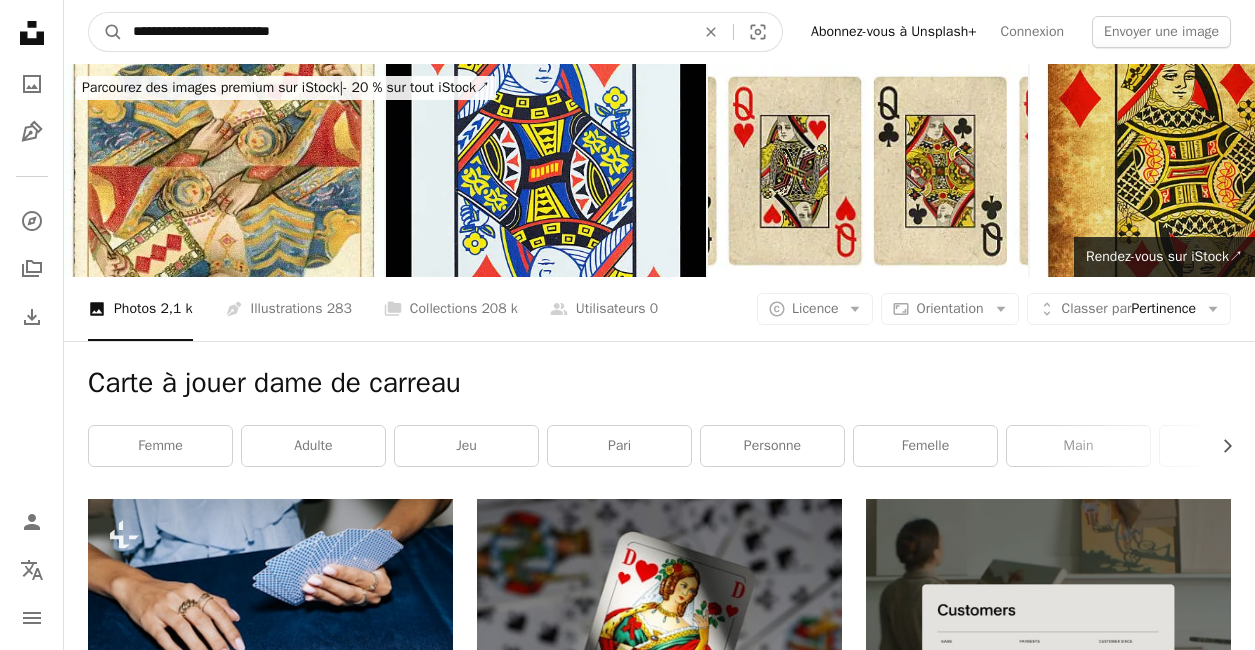 type on "**********" 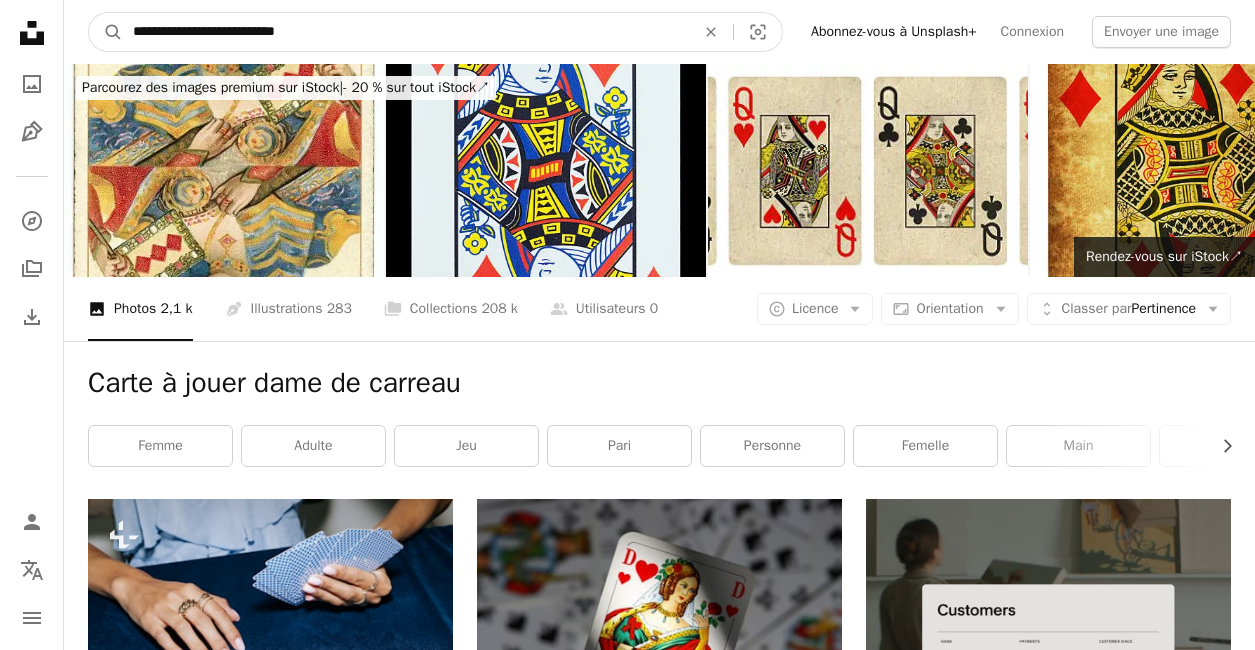 click on "A magnifying glass" at bounding box center (106, 32) 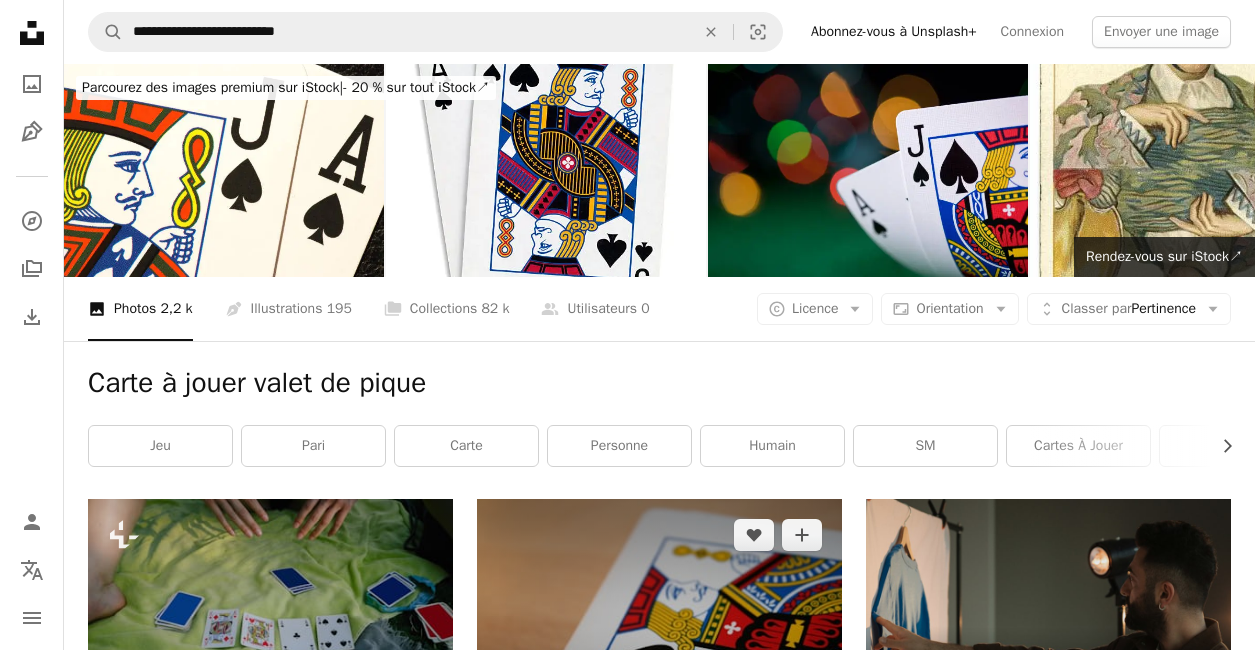 click on "Arrow pointing down" at bounding box center [802, 707] 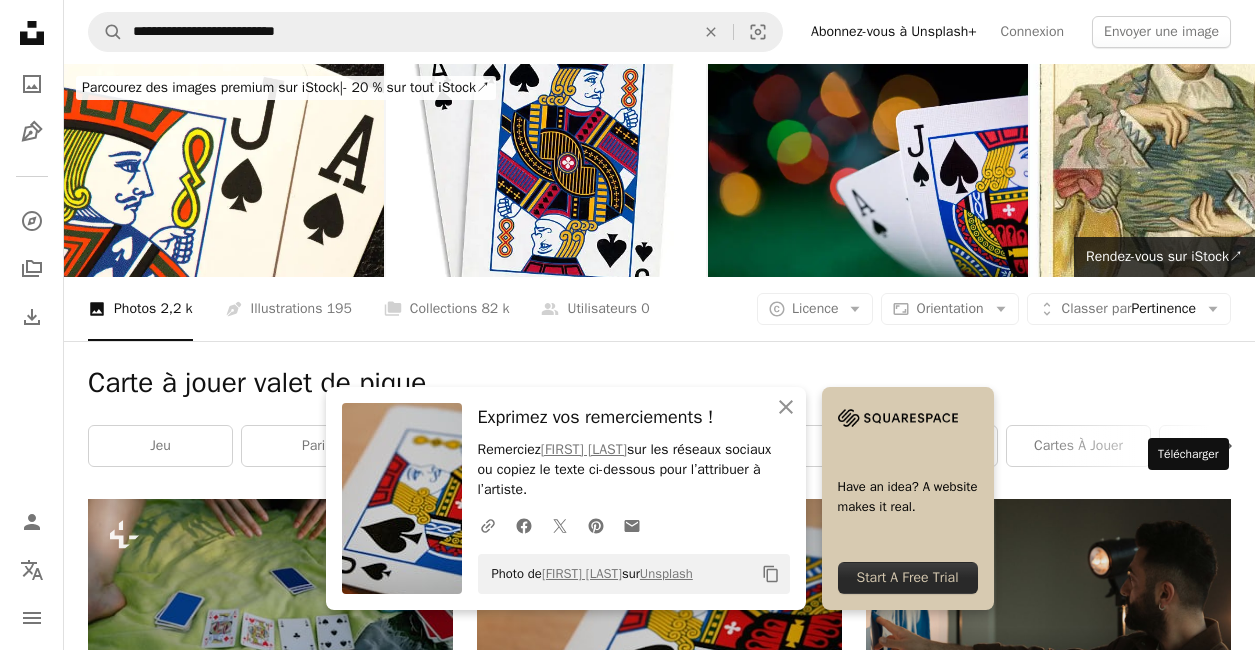 click on "Arrow pointing down" 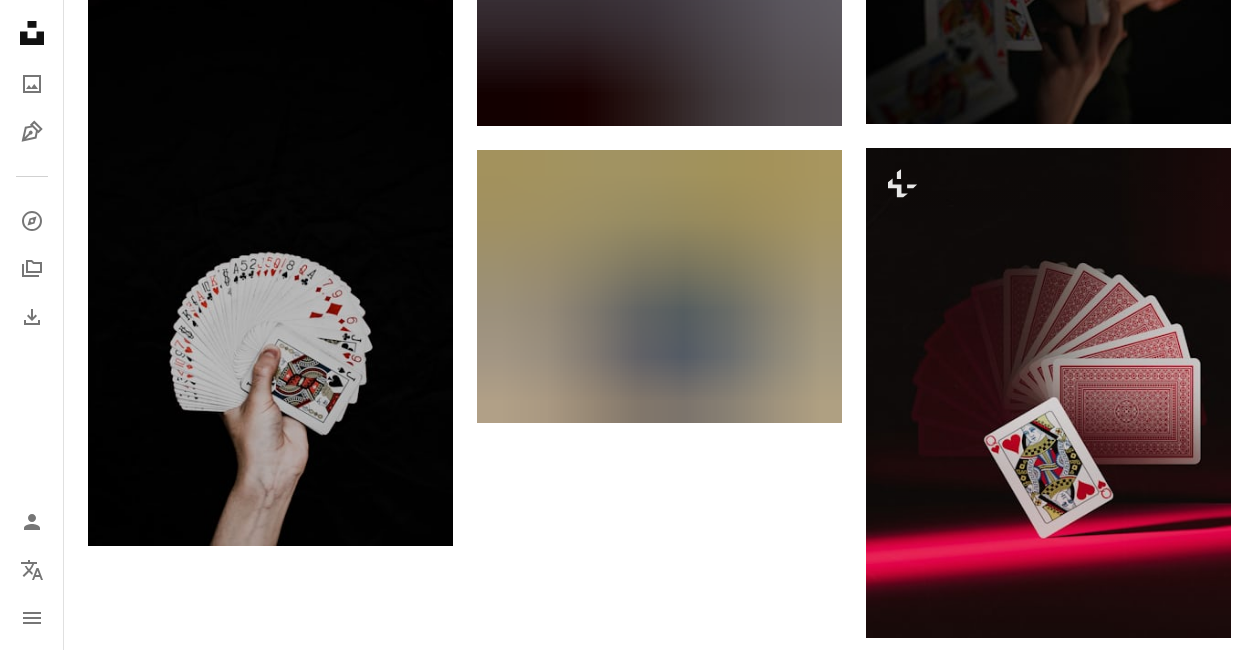 scroll, scrollTop: 2504, scrollLeft: 0, axis: vertical 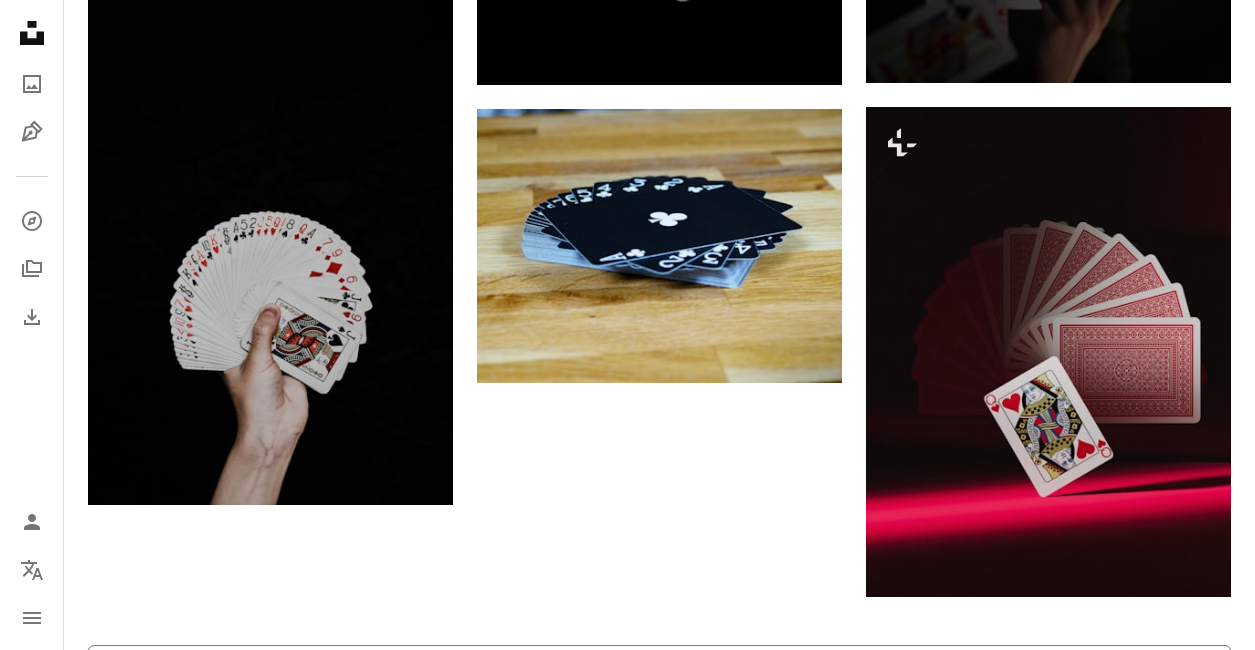 drag, startPoint x: 676, startPoint y: 381, endPoint x: 556, endPoint y: 403, distance: 122 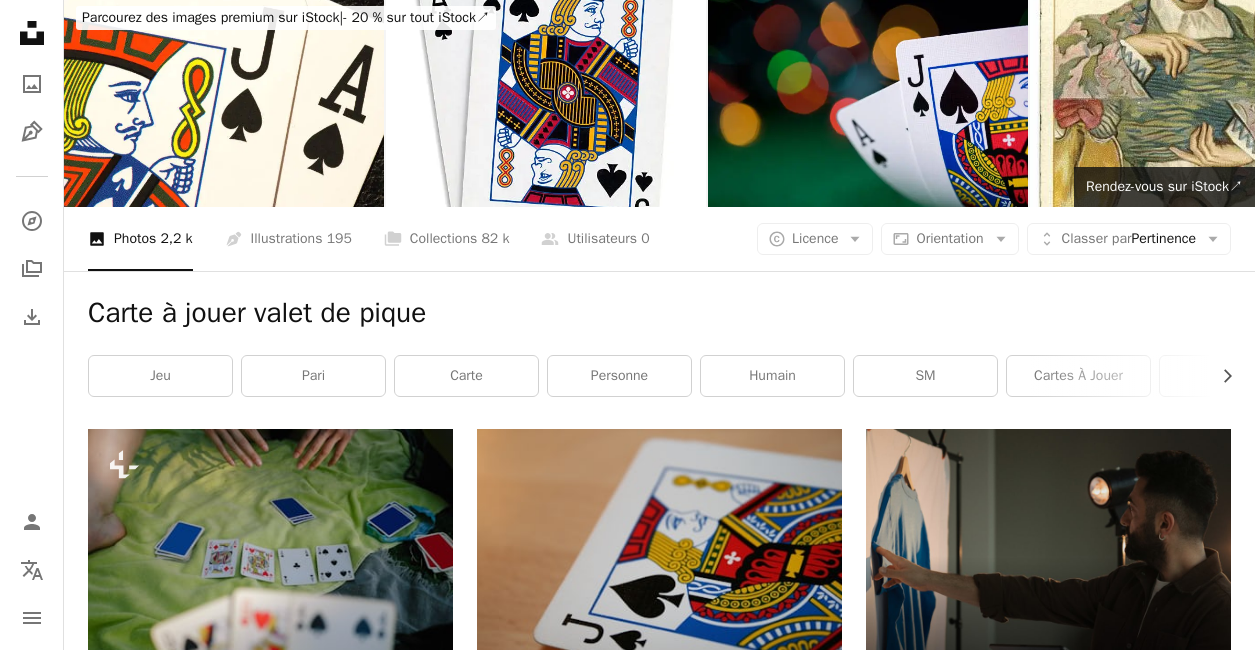 scroll, scrollTop: 0, scrollLeft: 0, axis: both 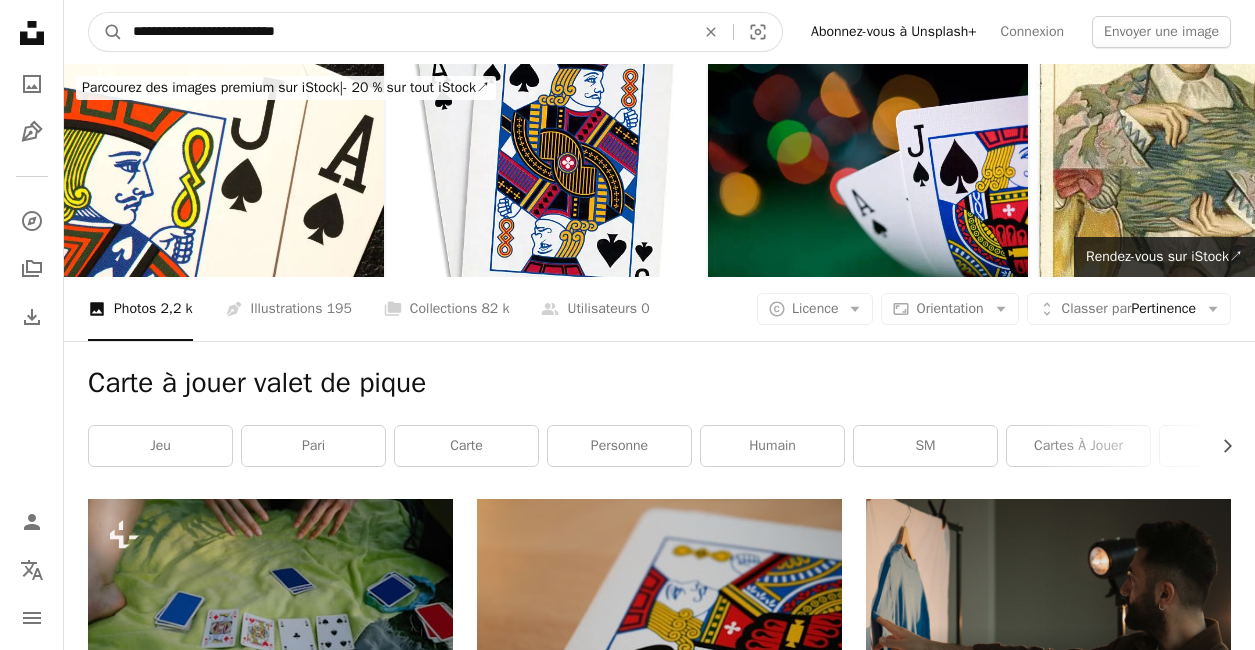 drag, startPoint x: 331, startPoint y: 42, endPoint x: 292, endPoint y: 41, distance: 39.012817 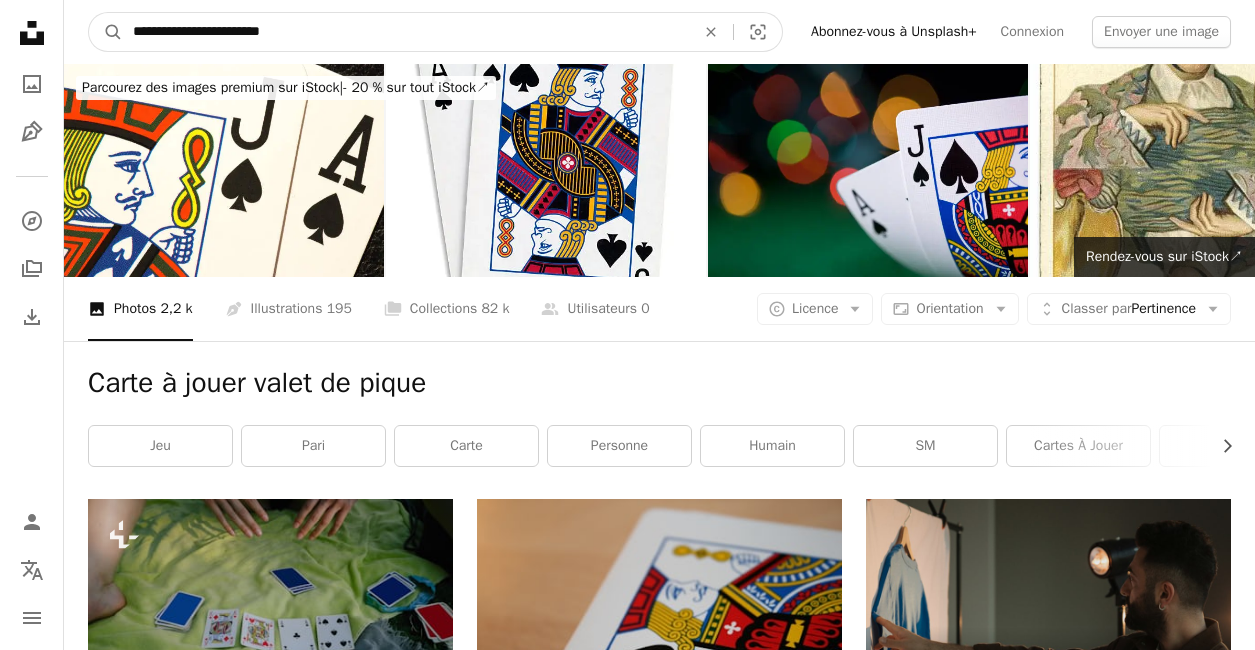 type on "**********" 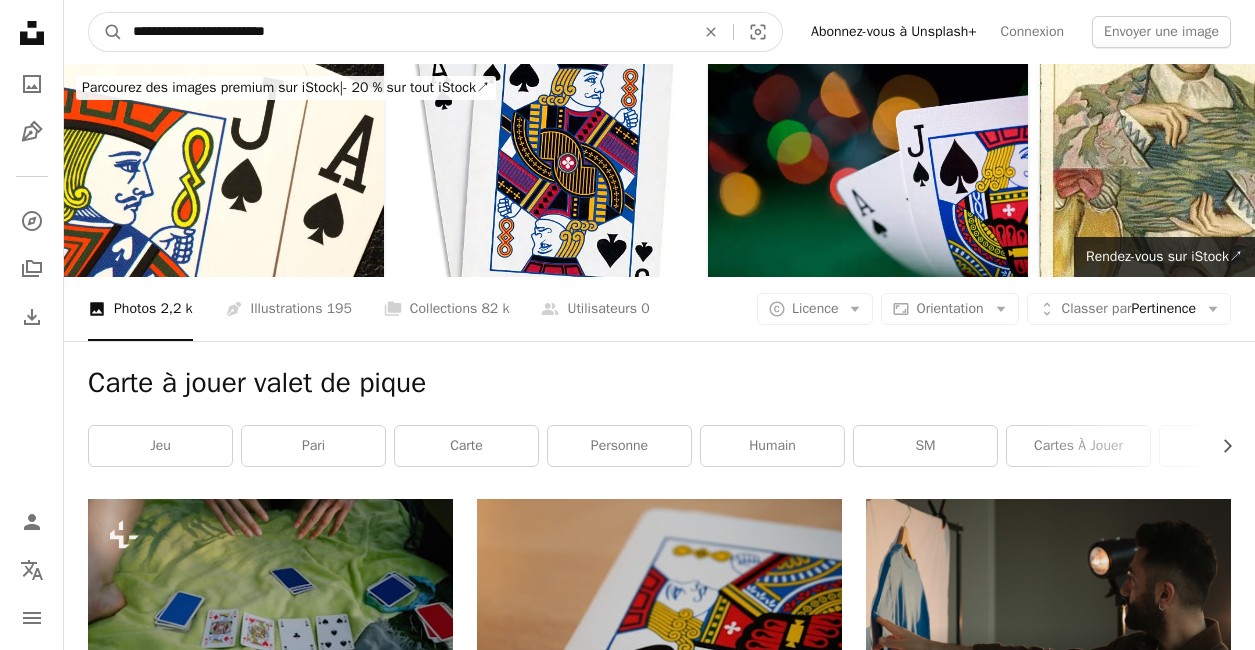 click on "A magnifying glass" at bounding box center (106, 32) 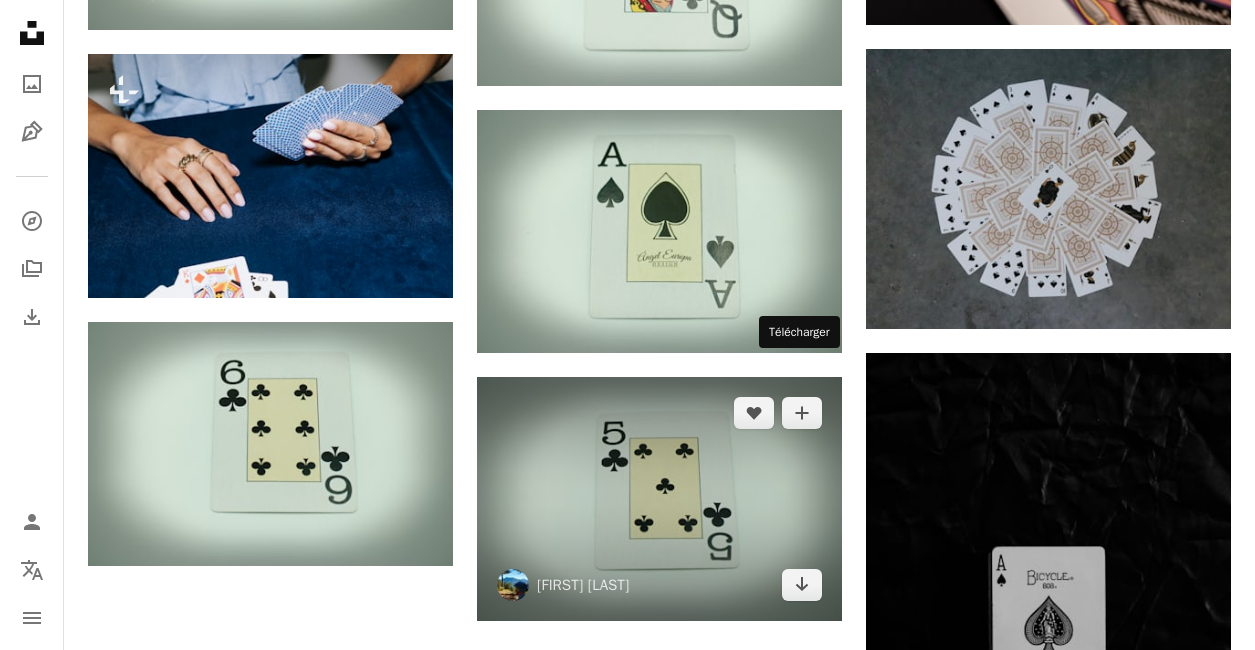 scroll, scrollTop: 2028, scrollLeft: 0, axis: vertical 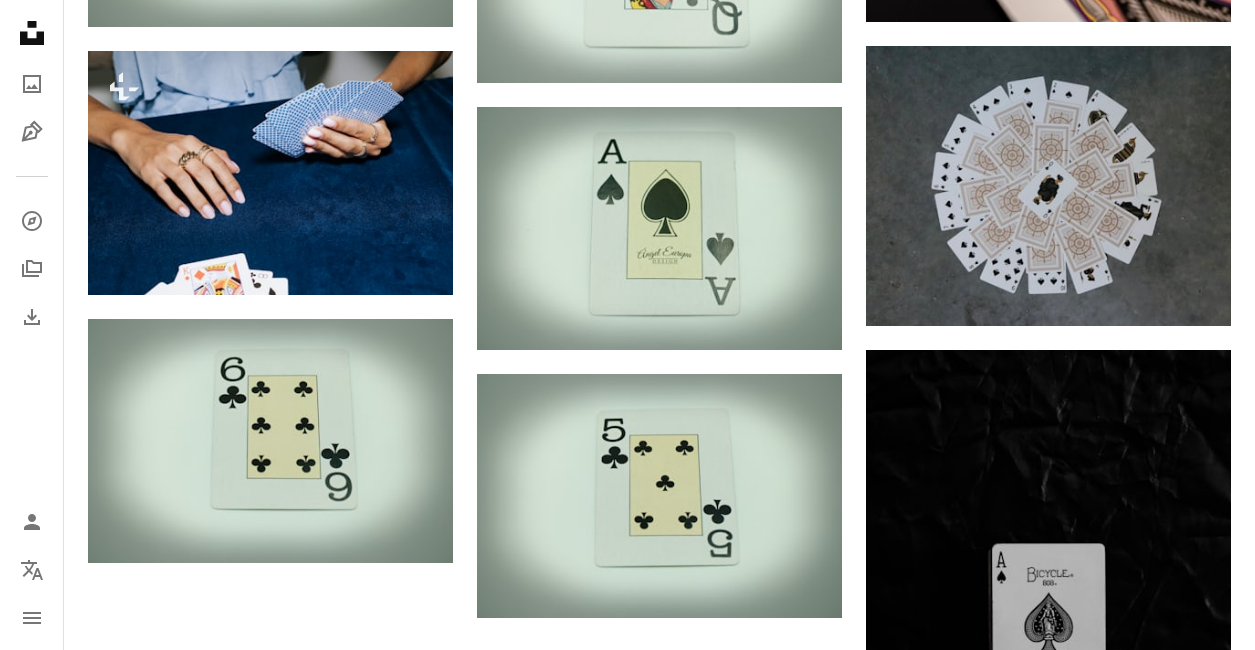 click on "Plus de résultats" at bounding box center (659, 977) 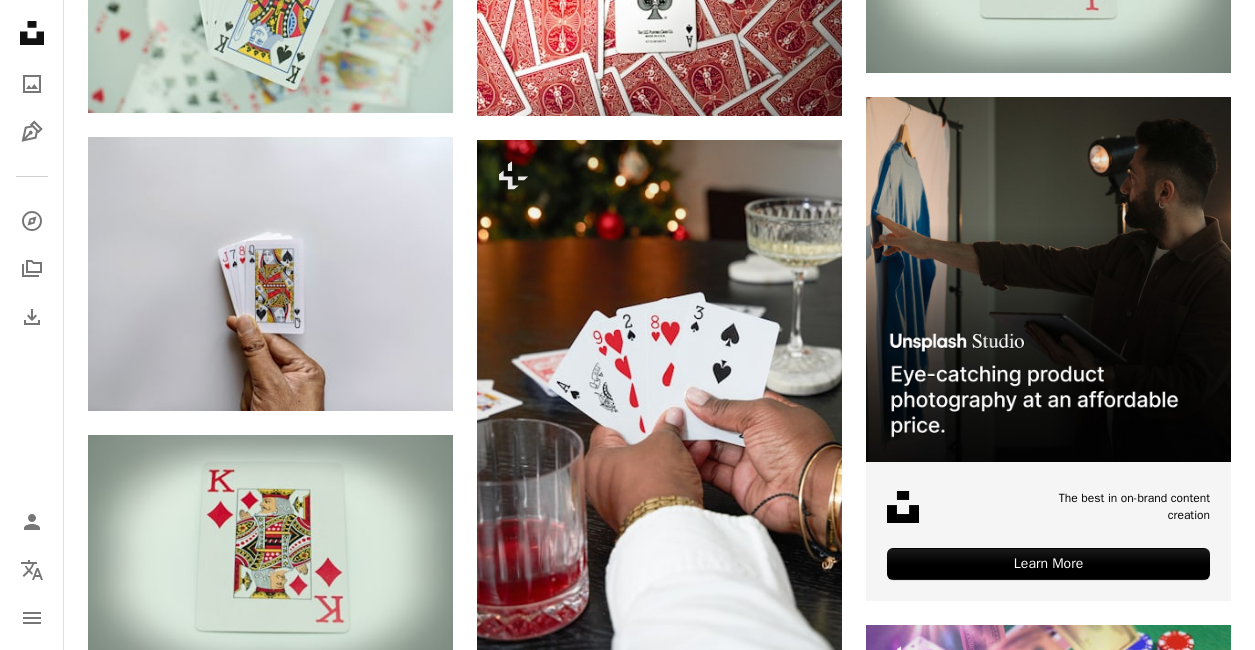 scroll, scrollTop: 7650, scrollLeft: 0, axis: vertical 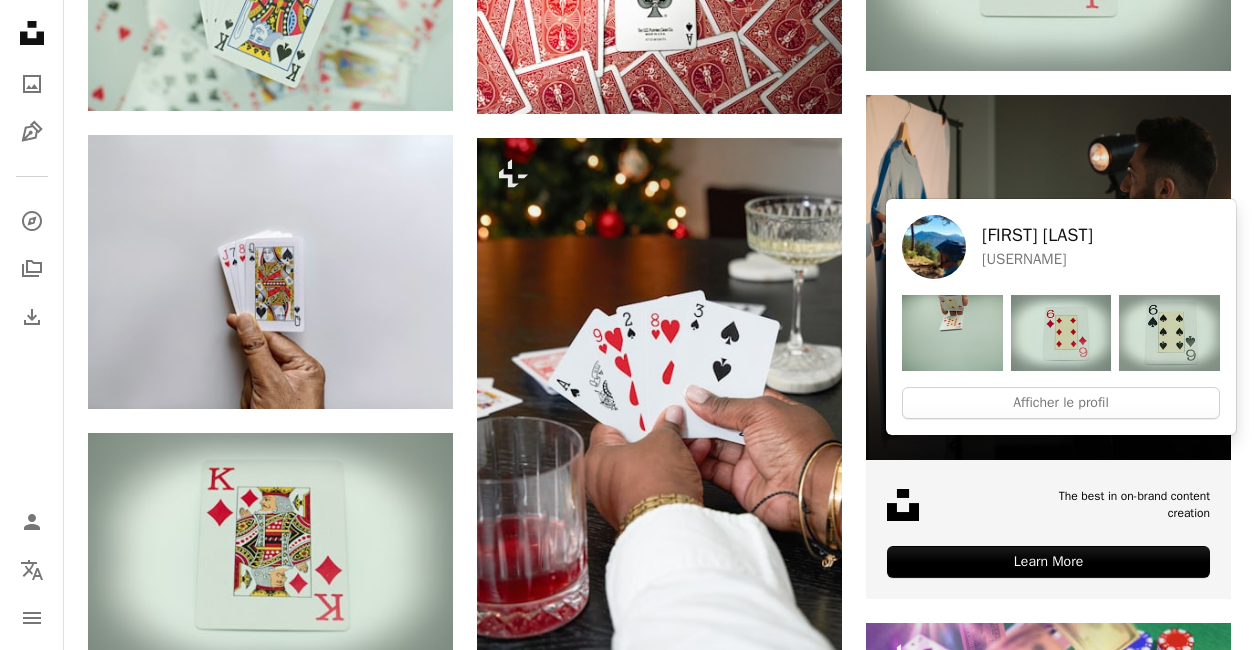 click on "[FIRST] [LAST]" at bounding box center [972, 1444] 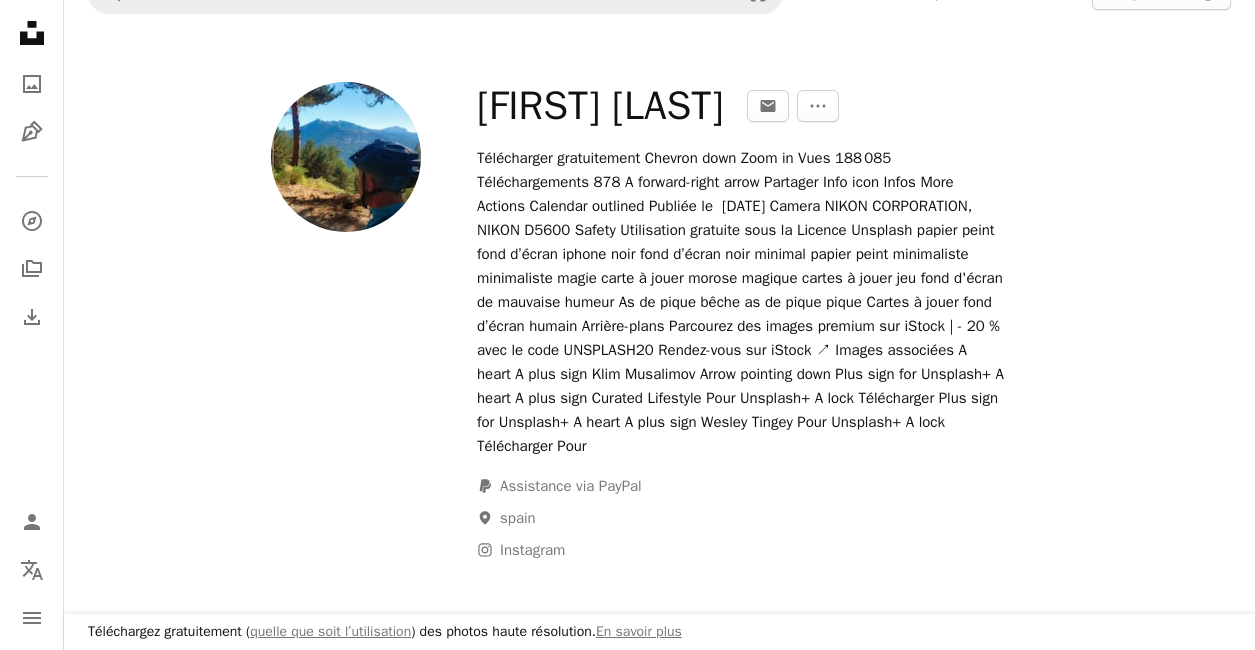 scroll, scrollTop: 0, scrollLeft: 0, axis: both 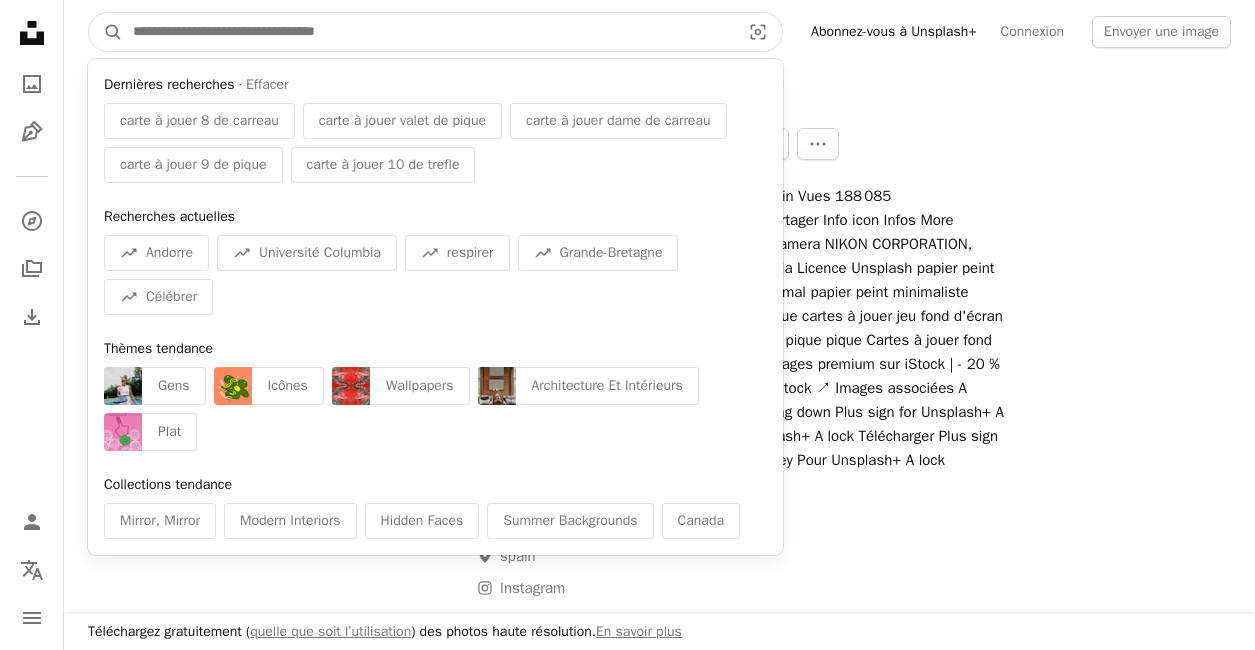 click at bounding box center (428, 32) 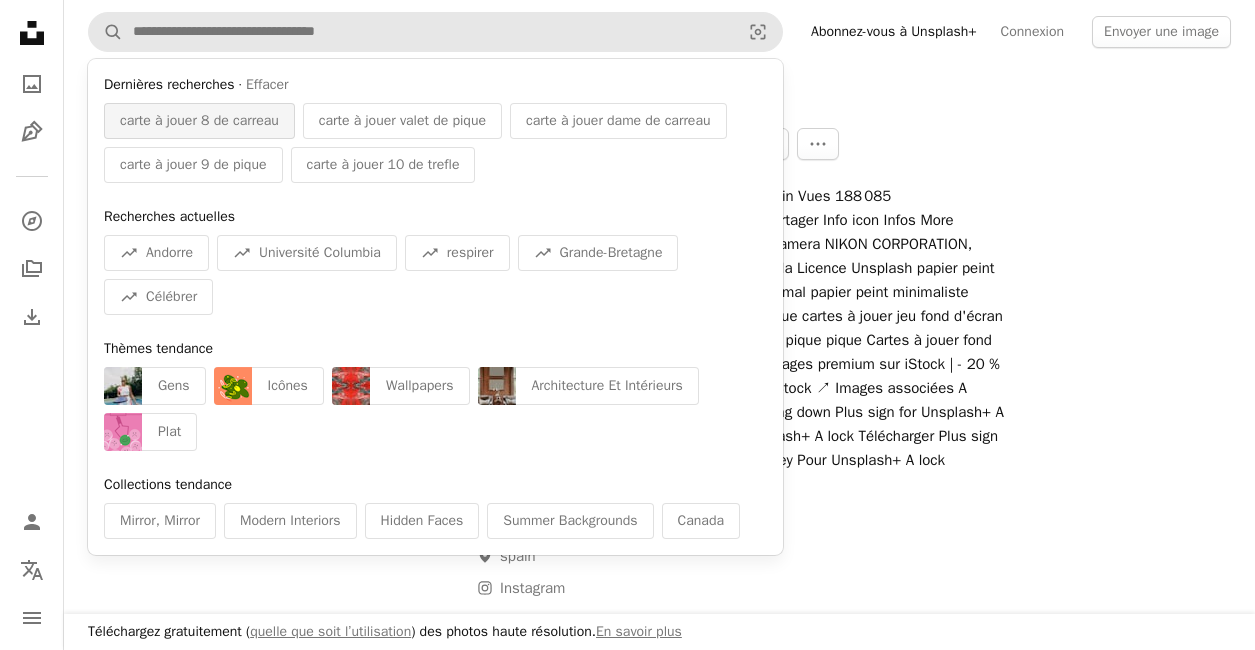 click on "carte à jouer 8 de carreau" at bounding box center (199, 121) 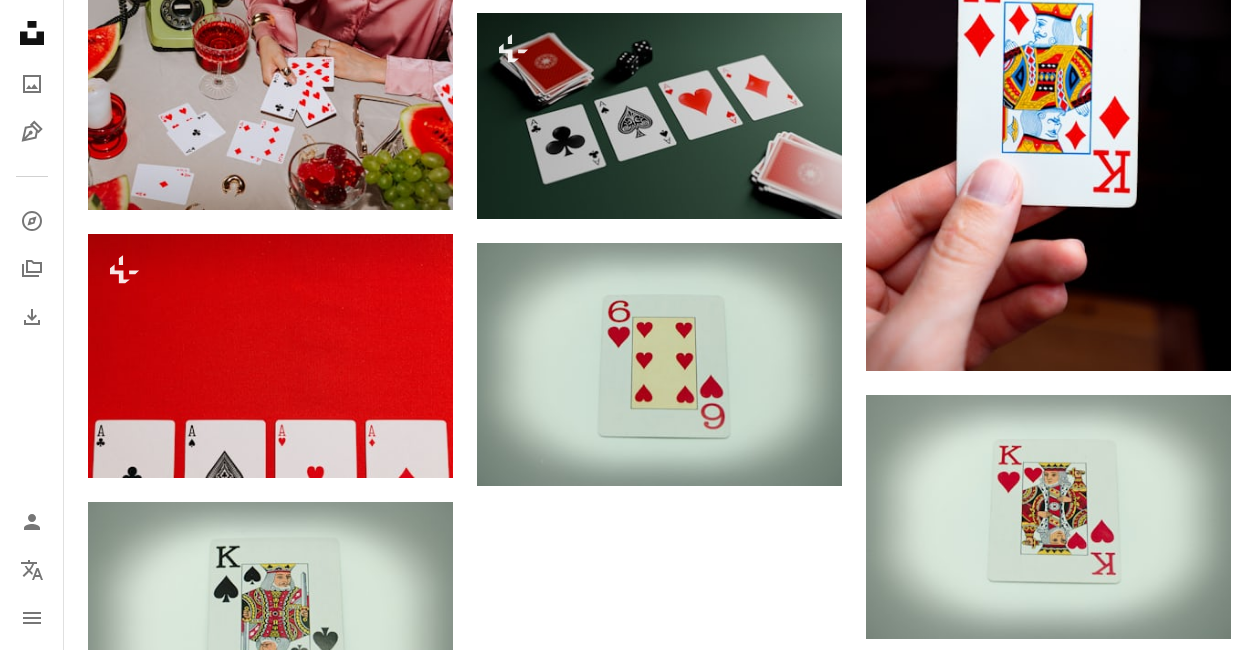 scroll, scrollTop: 10258, scrollLeft: 0, axis: vertical 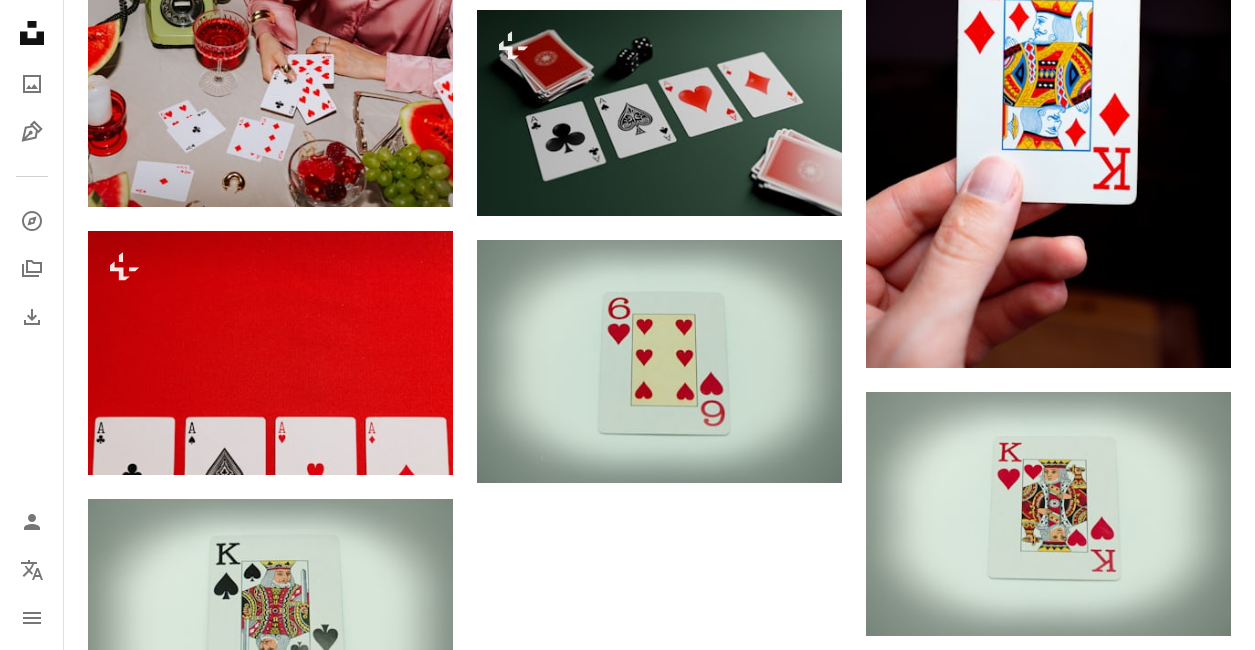 click on "Plus de résultats" at bounding box center [659, 1555] 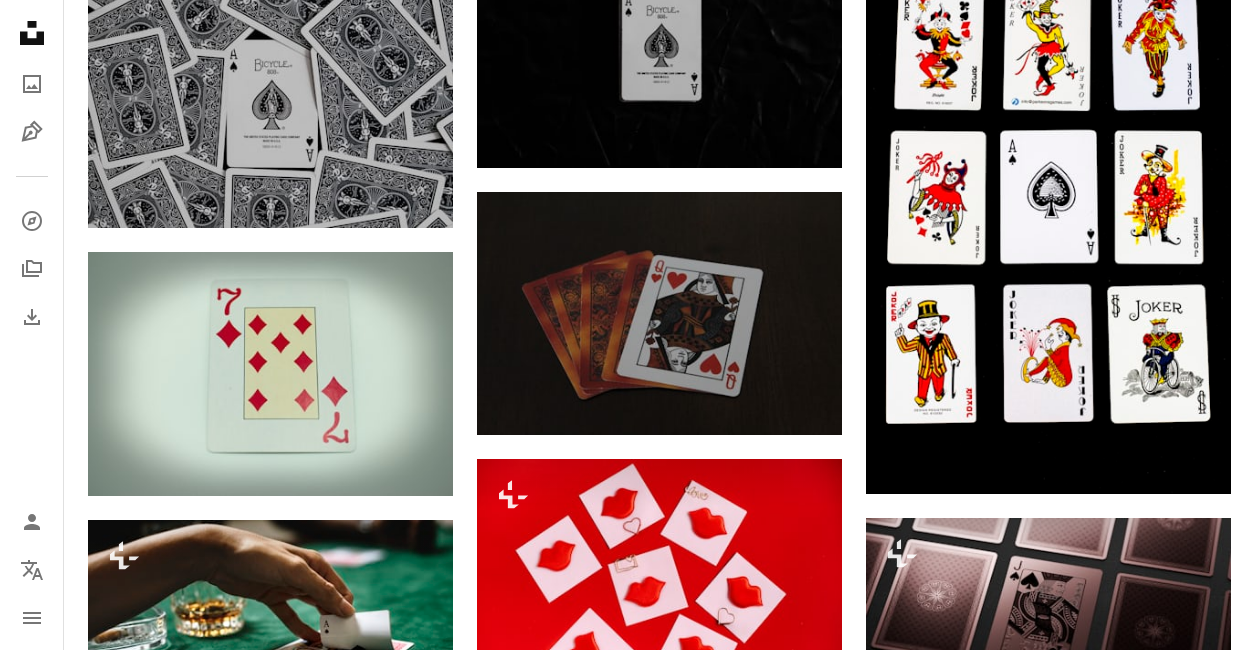scroll, scrollTop: 24599, scrollLeft: 0, axis: vertical 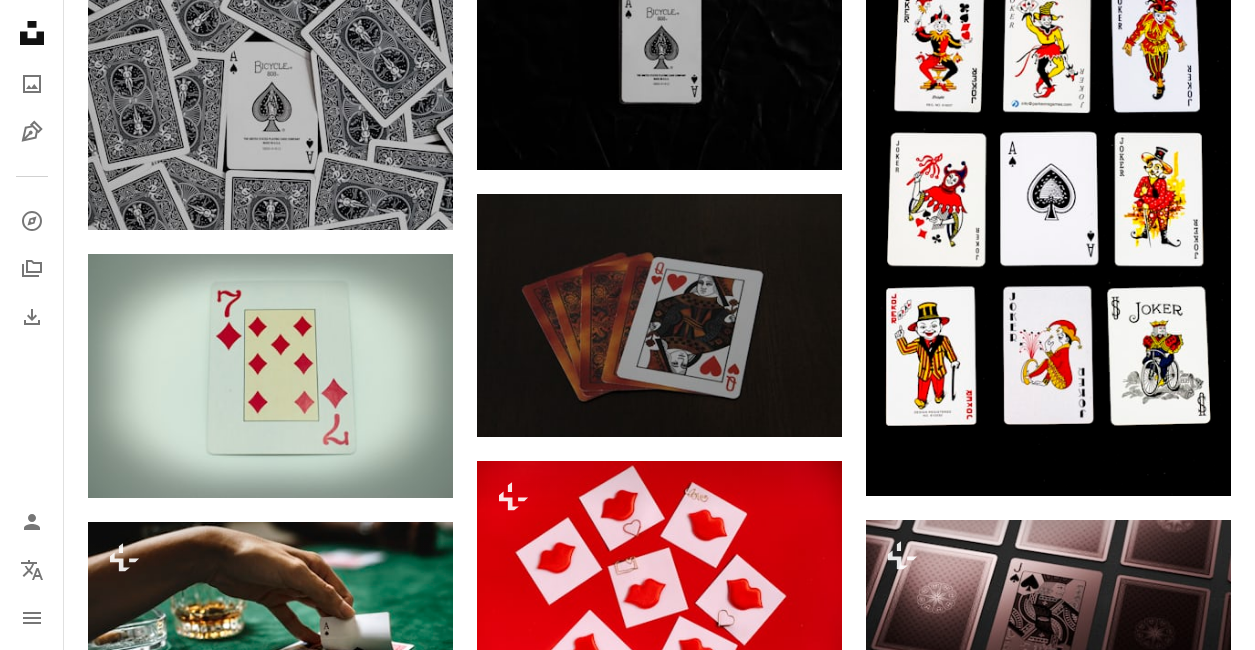 click on "Arrow pointing down" 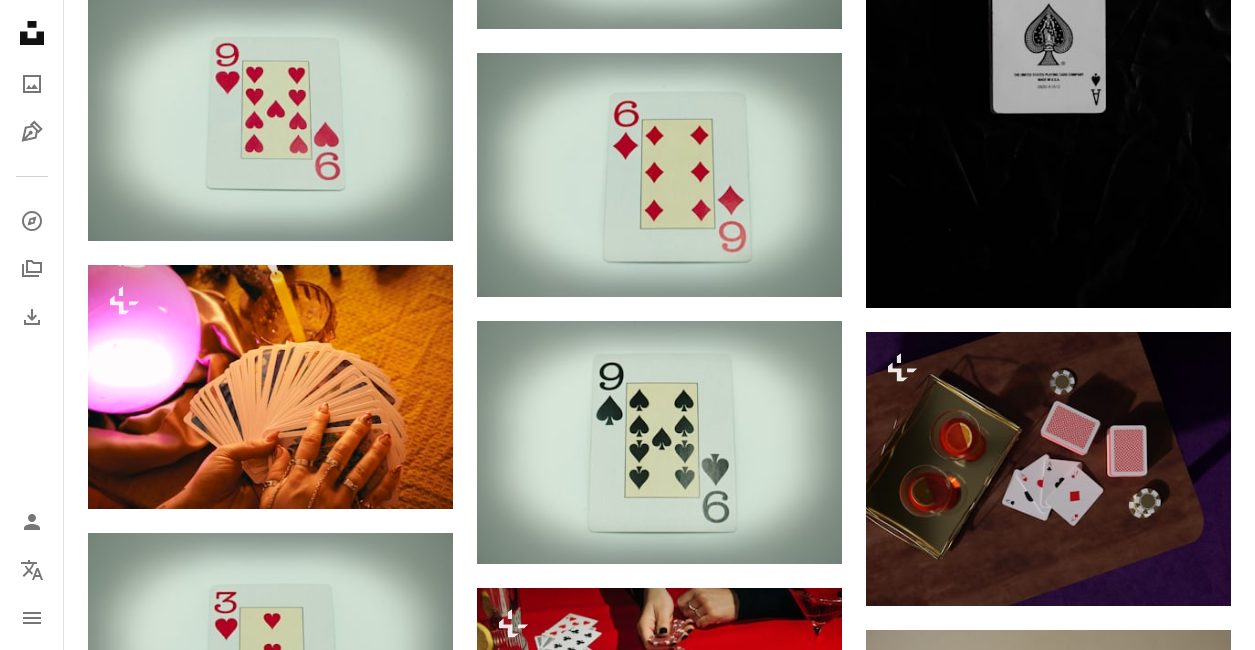 scroll, scrollTop: 0, scrollLeft: 0, axis: both 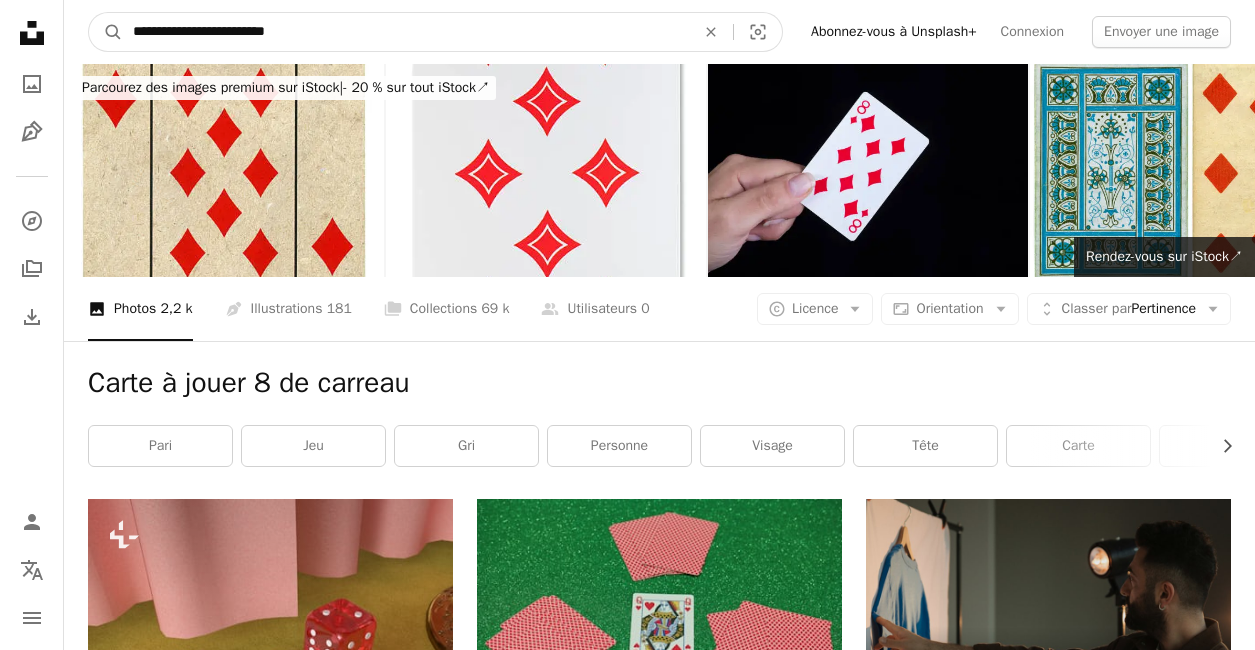click on "**********" at bounding box center [406, 32] 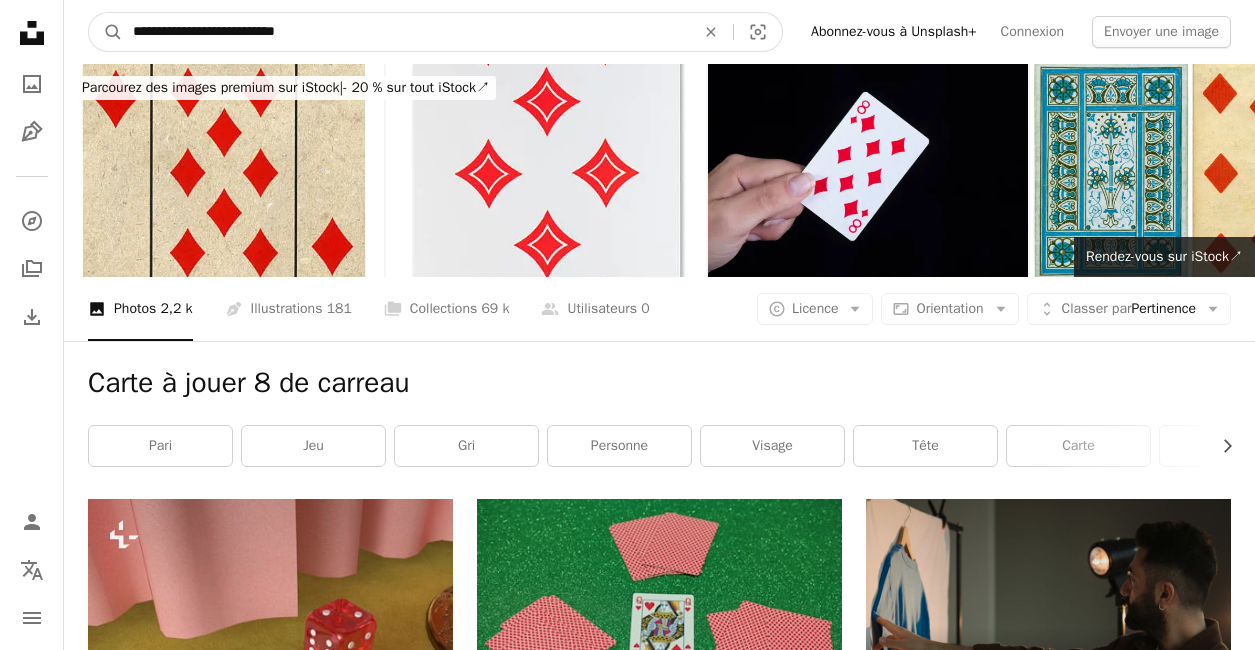 type on "**********" 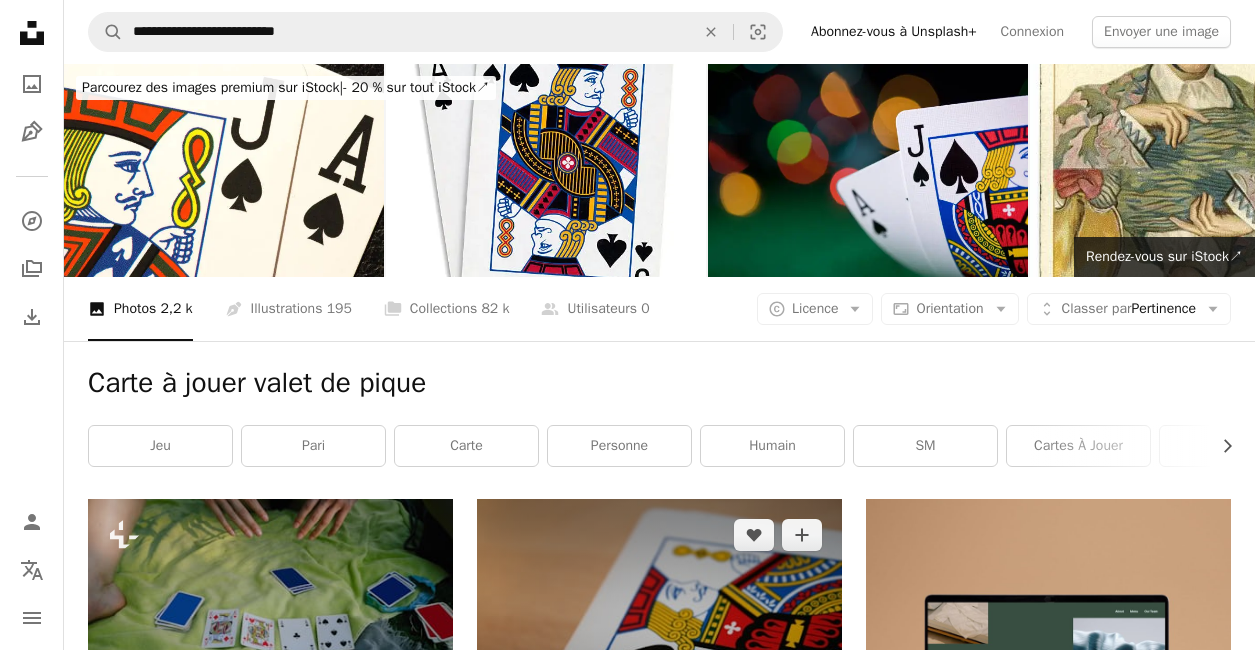 click on "Arrow pointing down" at bounding box center [802, 707] 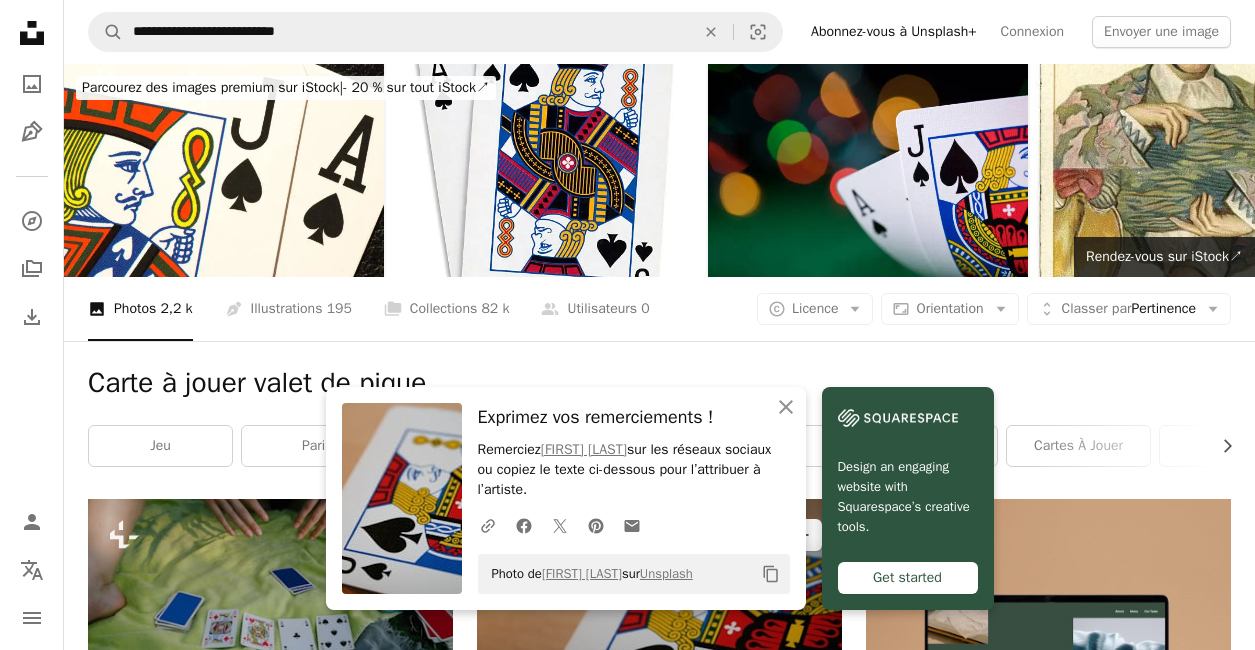 click at bounding box center [659, 621] 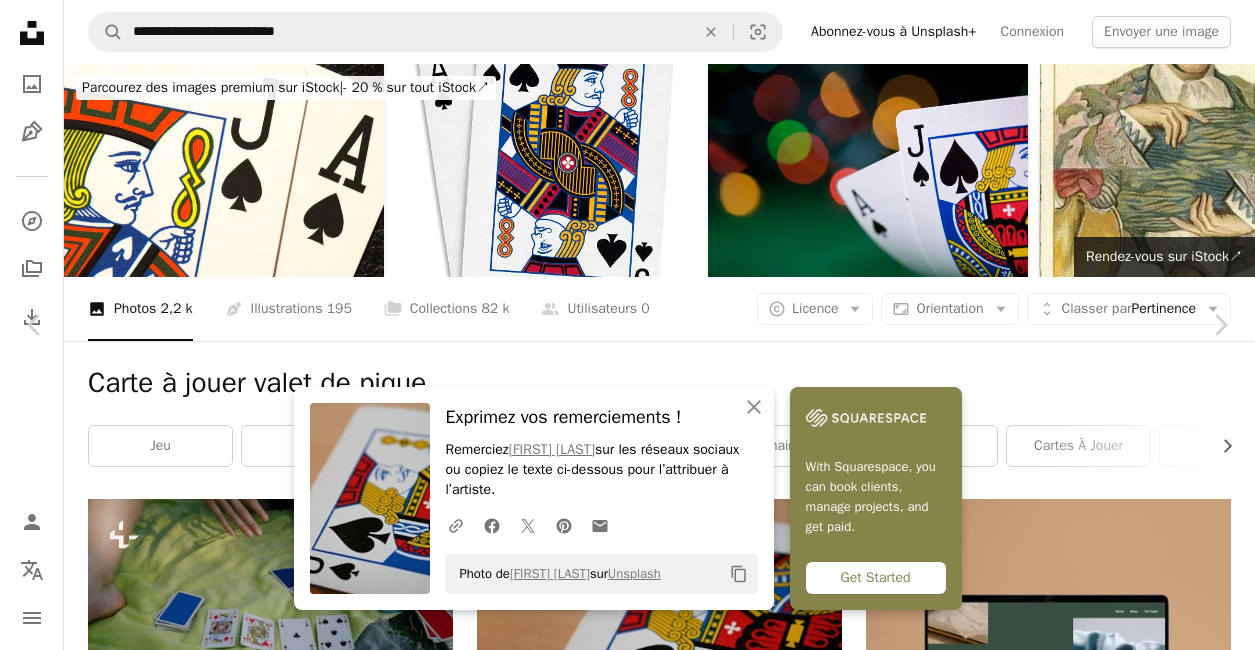 click on "An X shape" at bounding box center [20, 20] 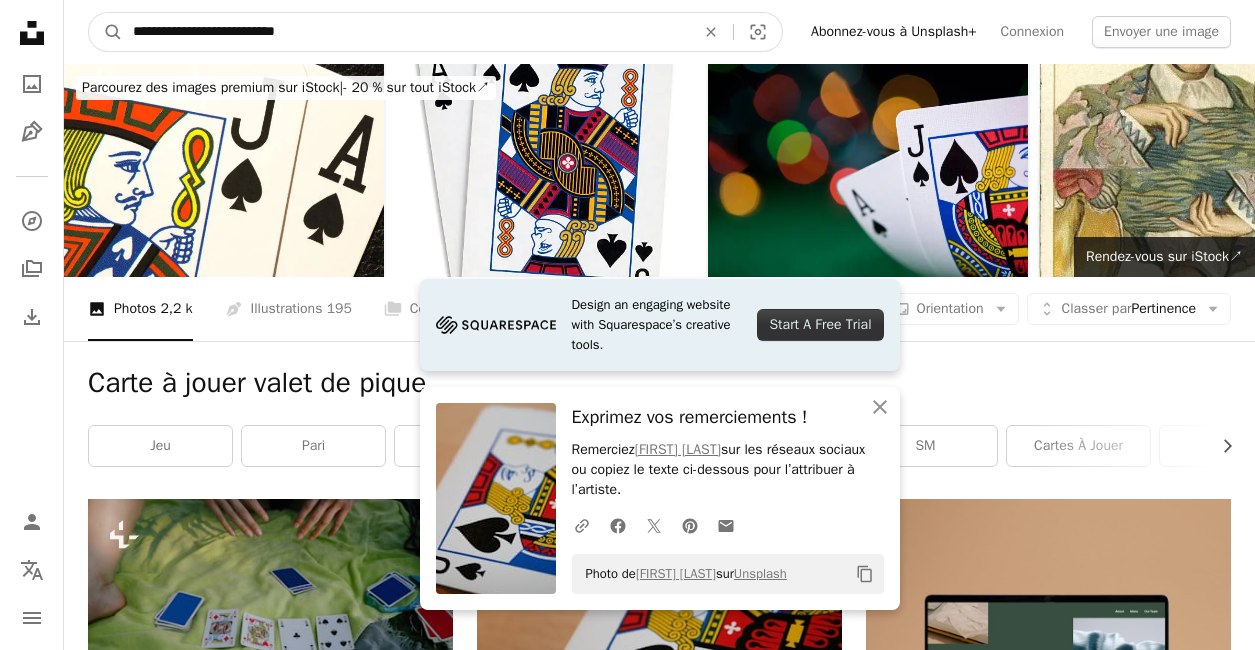 drag, startPoint x: 307, startPoint y: 36, endPoint x: 211, endPoint y: 37, distance: 96.00521 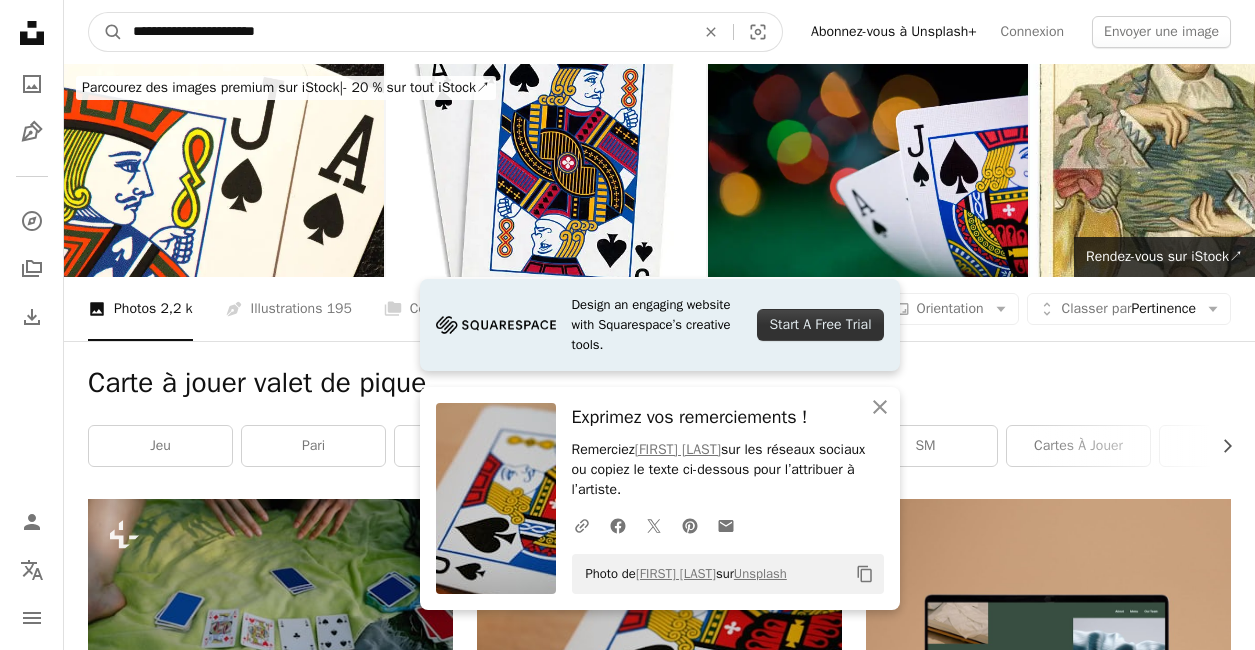 type on "**********" 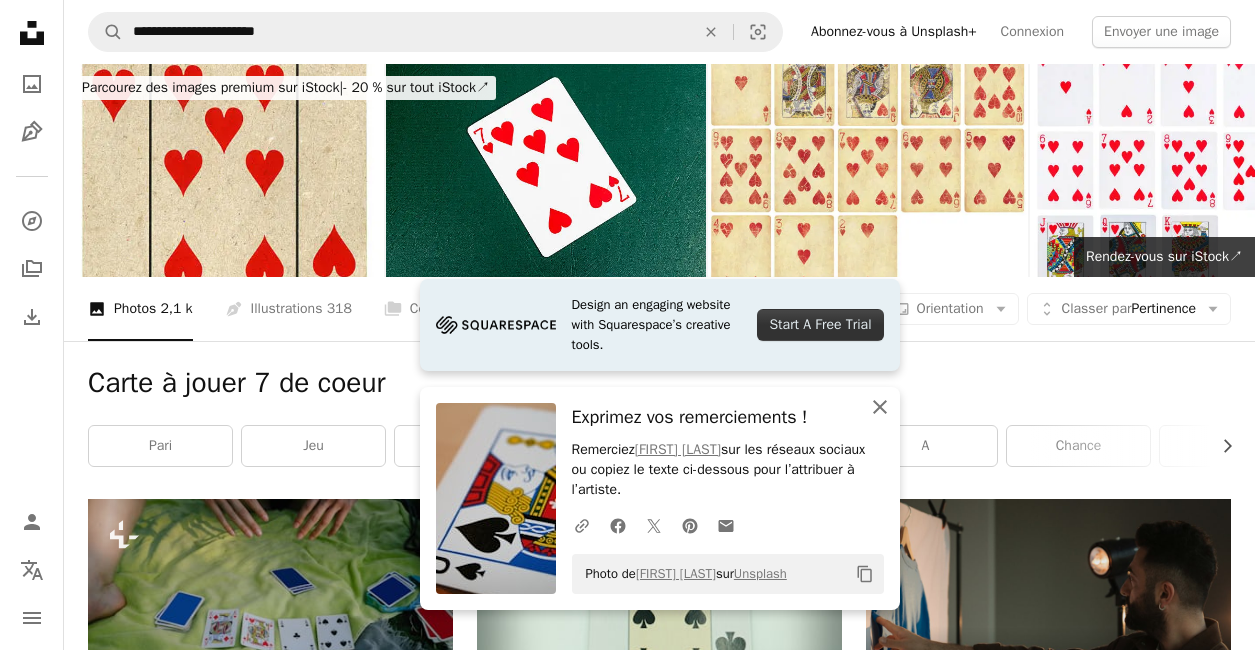 click 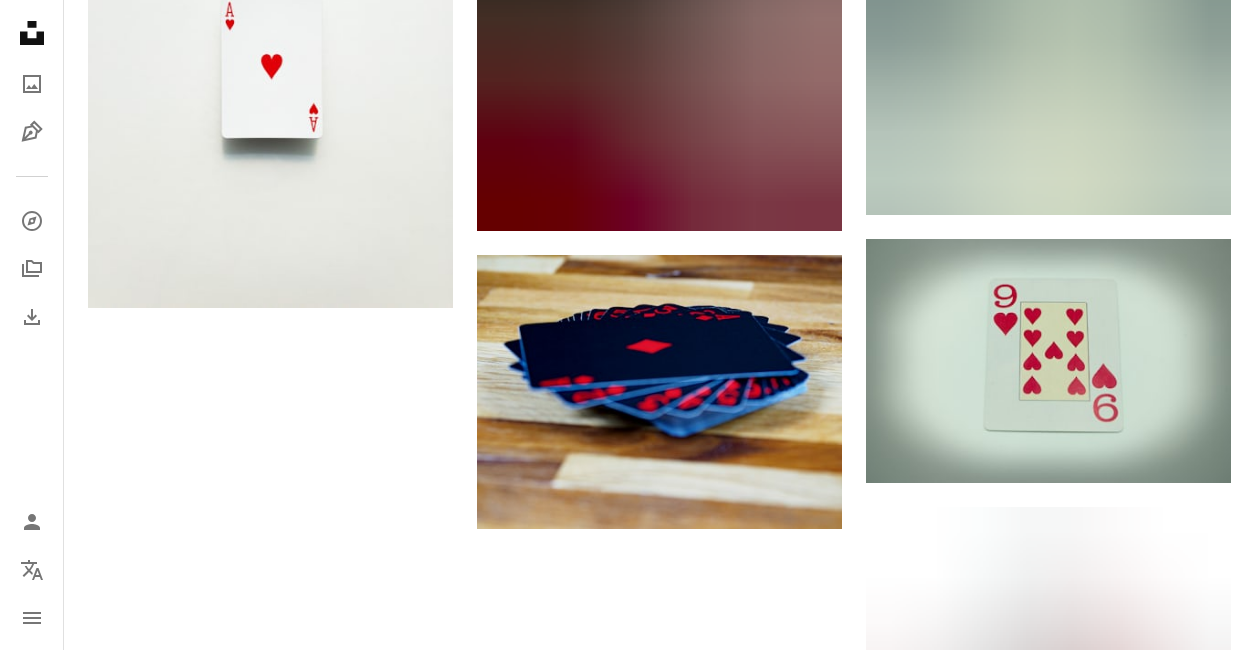 scroll, scrollTop: 2401, scrollLeft: 0, axis: vertical 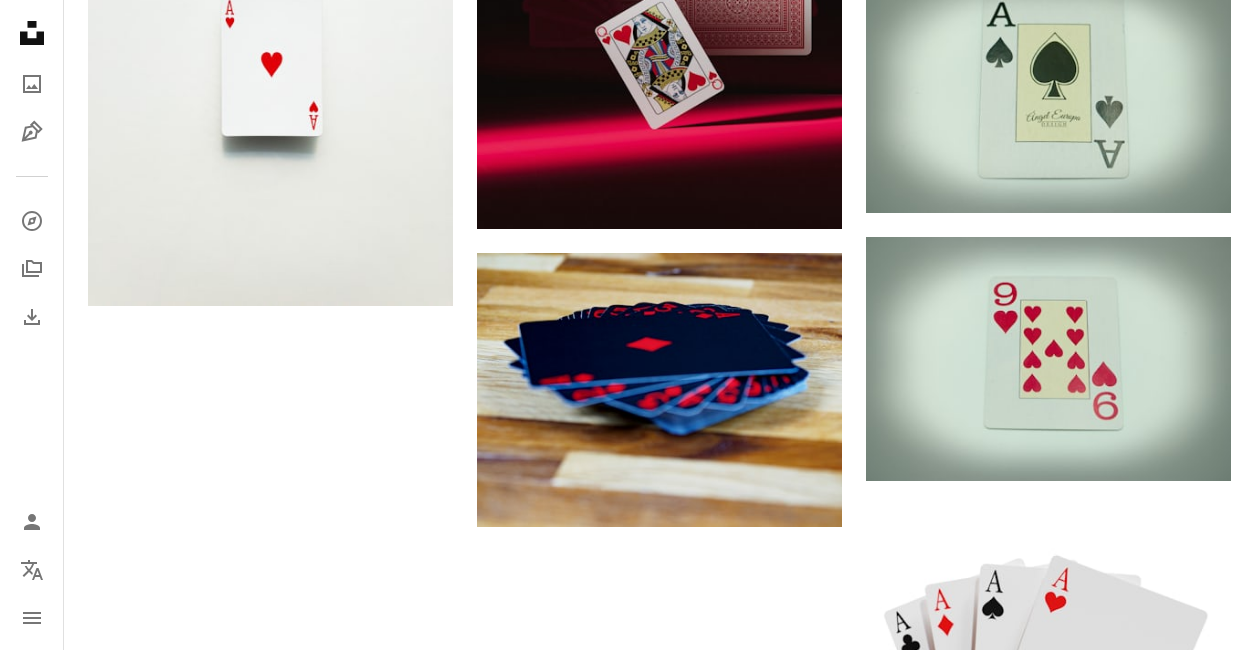 click on "Plus de résultats" at bounding box center [659, 950] 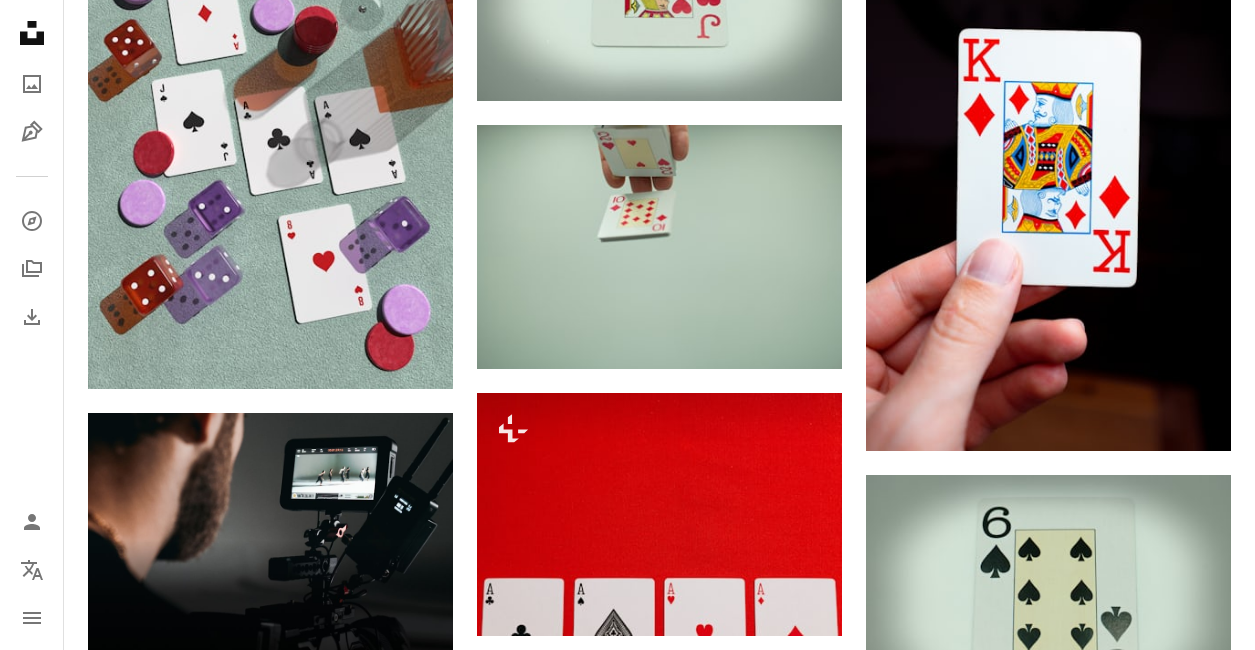scroll, scrollTop: 3661, scrollLeft: 0, axis: vertical 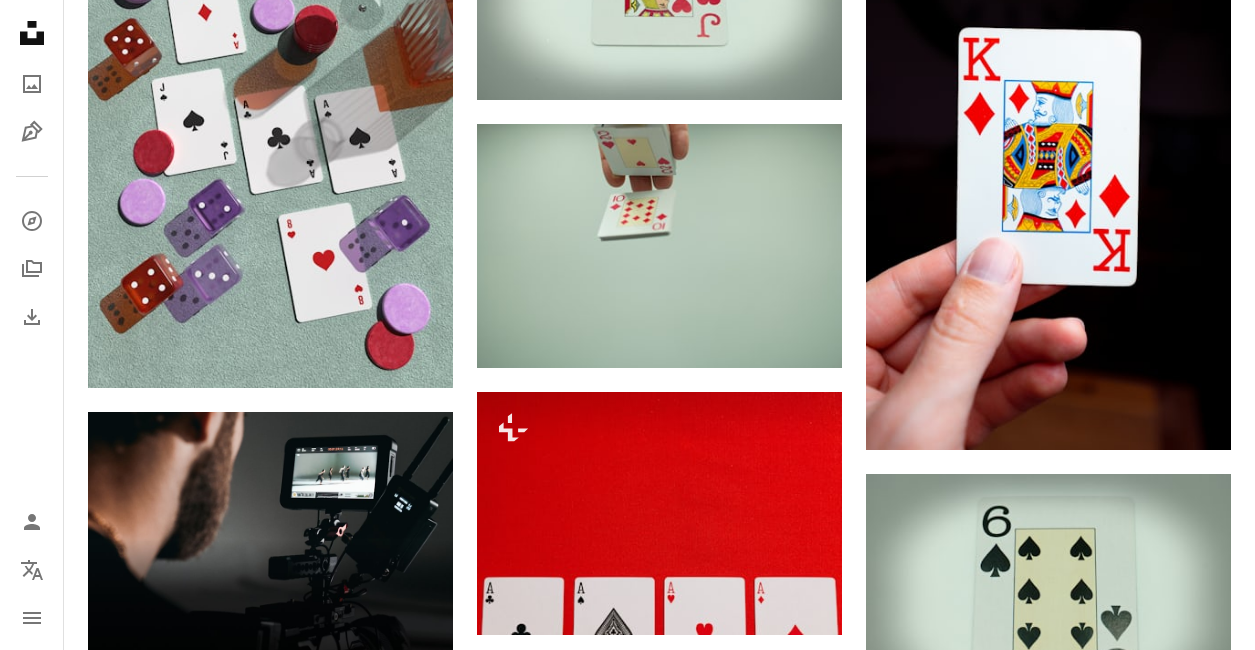 click 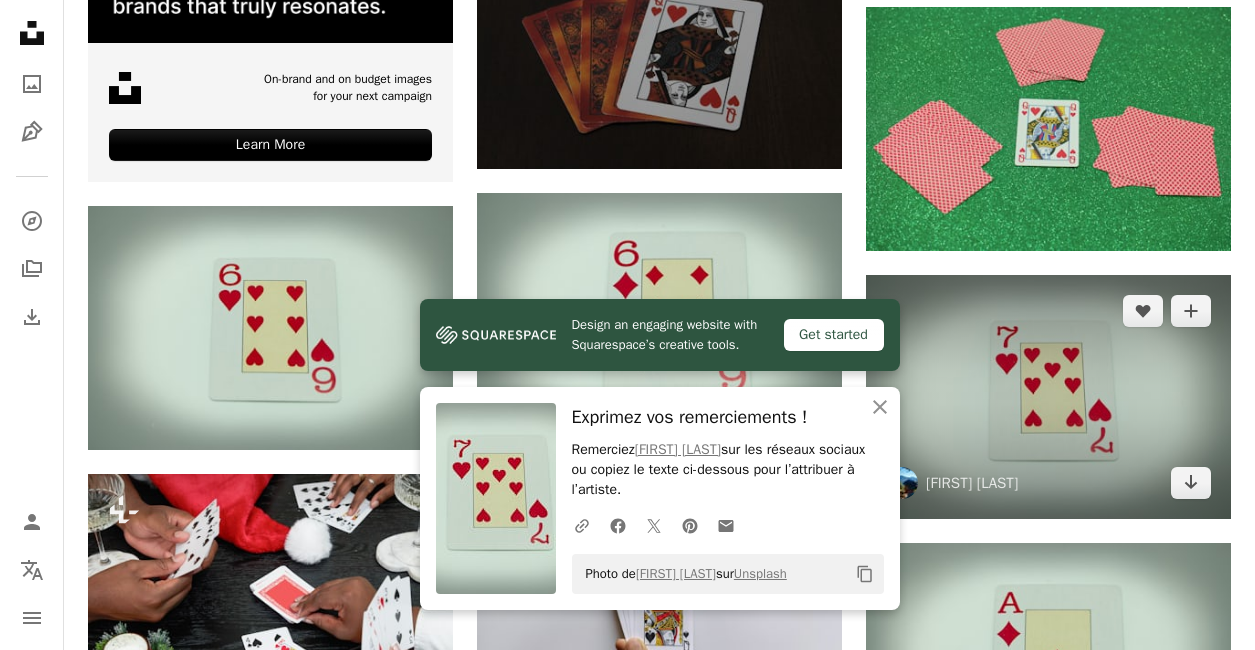 scroll, scrollTop: 4397, scrollLeft: 0, axis: vertical 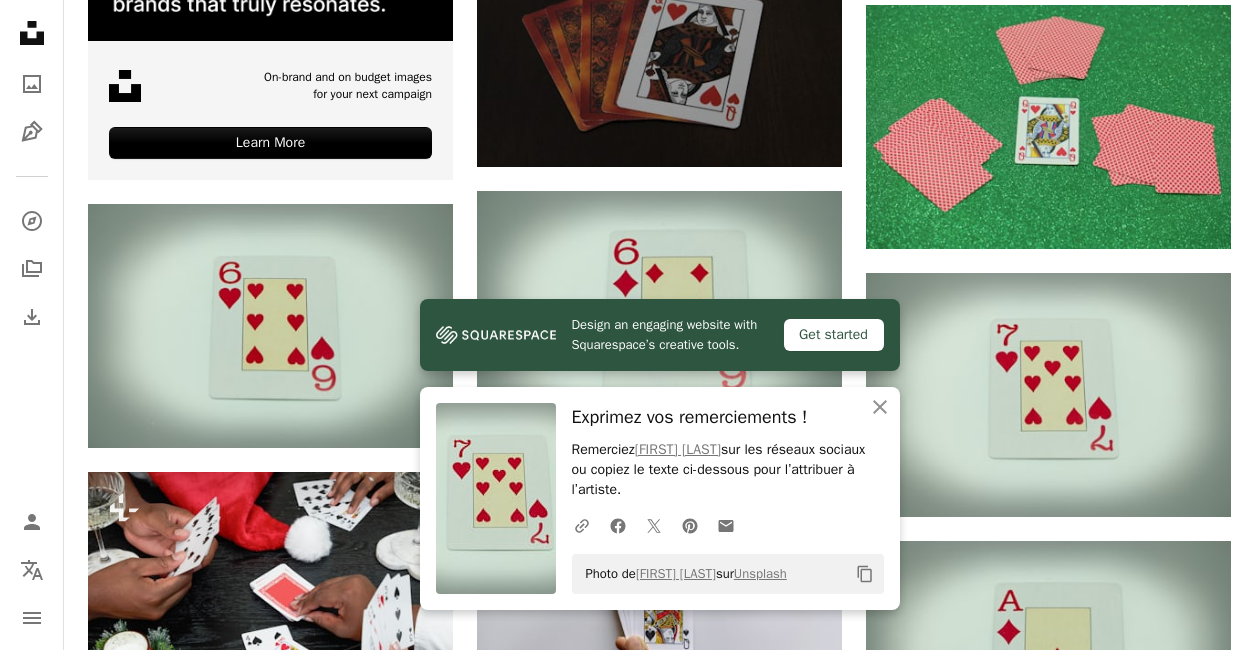 click on "Plus sign for Unsplash+ A heart A plus sign Giulia Squillace Pour  Unsplash+ A lock Télécharger Plus sign for Unsplash+ A heart A plus sign Wesley Tingey Pour  Unsplash+ A lock Télécharger A heart A plus sign piotr sawejko Arrow pointing down Plus sign for Unsplash+ A heart A plus sign Resource Database Pour  Unsplash+ A lock Télécharger A heart A plus sign piotr sawejko Arrow pointing down A heart A plus sign Daniel Rykhev Arrow pointing down Plus sign for Unsplash+ A heart A plus sign Wesley Tingey Pour  Unsplash+ A lock Télécharger A heart A plus sign piotr sawejko Arrow pointing down A heart A plus sign Brett Jordan Disponible à l’embauche A checkmark inside of a circle Arrow pointing down Plus sign for Unsplash+ A heart A plus sign Allison Saeng Pour  Unsplash+ A lock Télécharger –– ––– –––  –– ––– –  ––– –––  ––––  –   – –– –––  – – ––– –– –– –––– –– Learn More A heart A plus sign piotr sawejko Nappy" at bounding box center [659, 803] 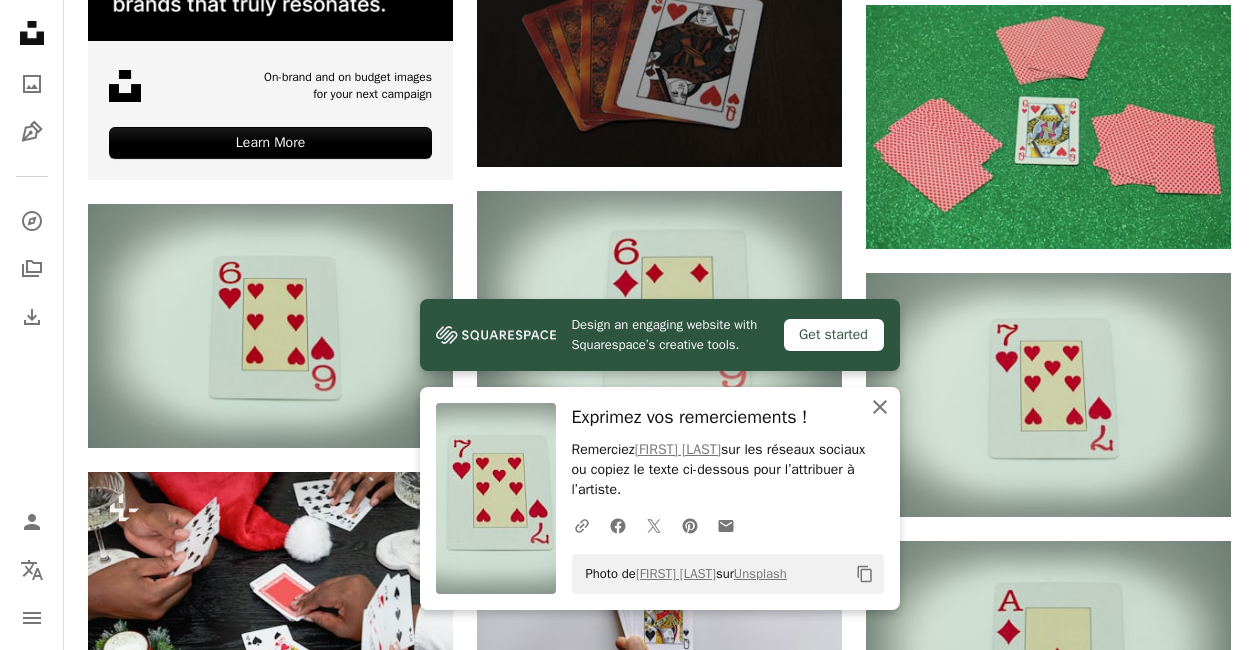 click on "An X shape" 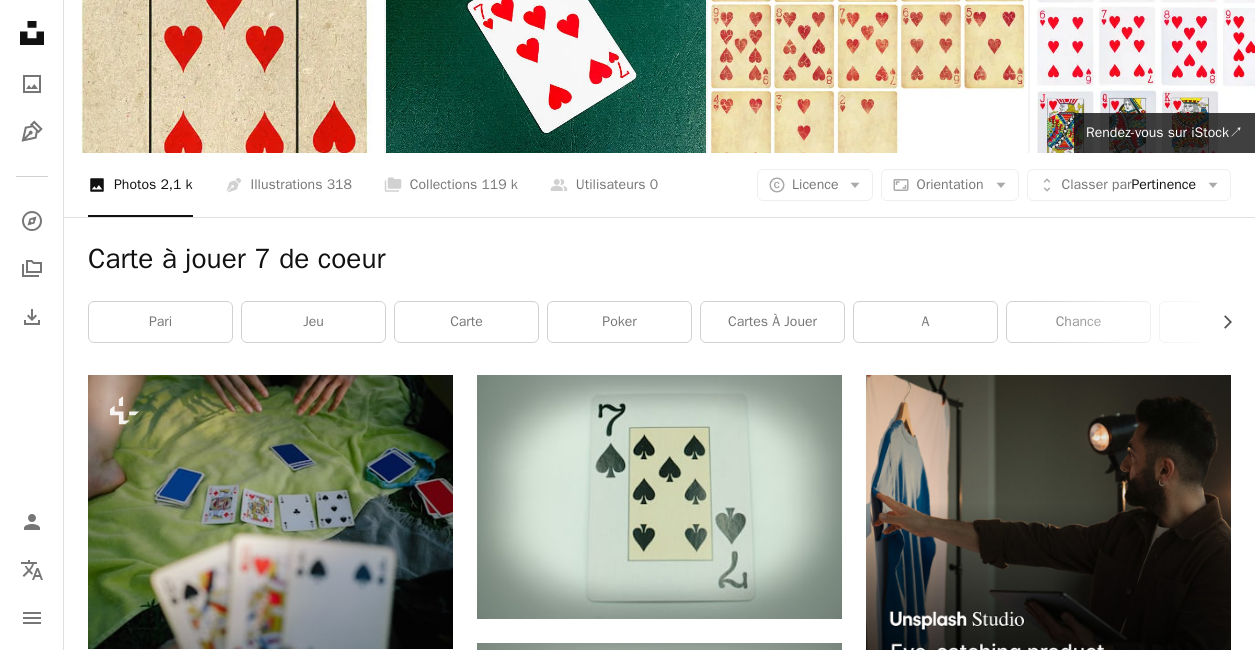 scroll, scrollTop: 0, scrollLeft: 0, axis: both 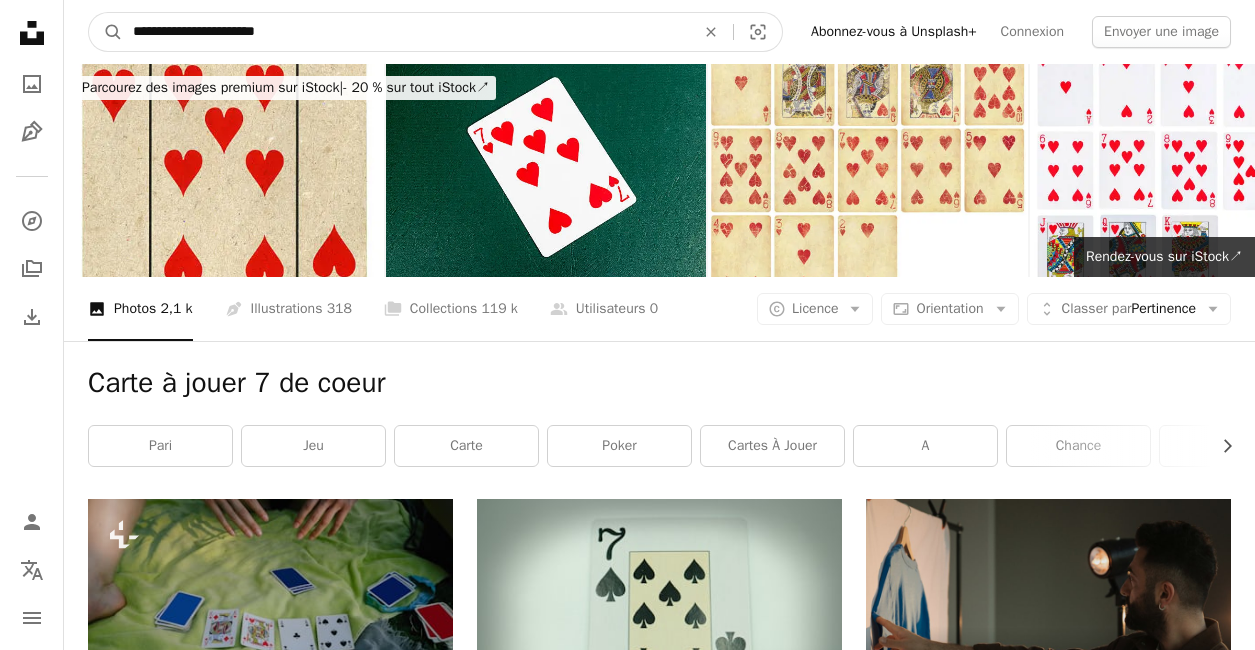 drag, startPoint x: 310, startPoint y: 35, endPoint x: 225, endPoint y: 35, distance: 85 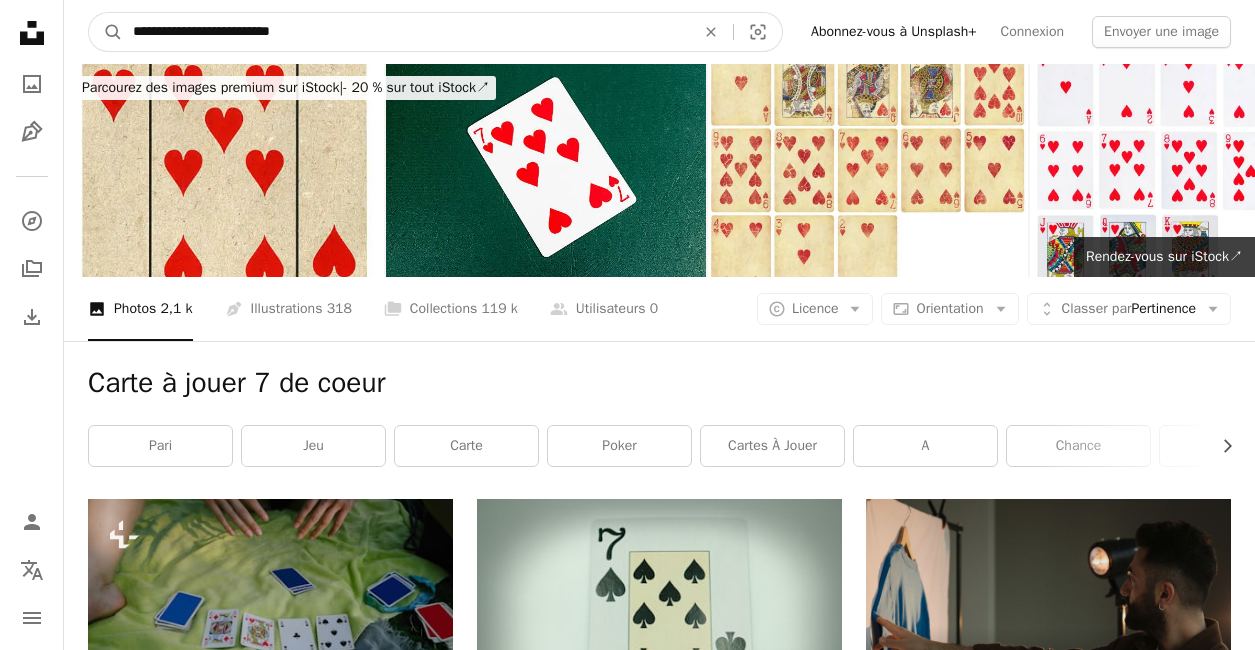 type on "**********" 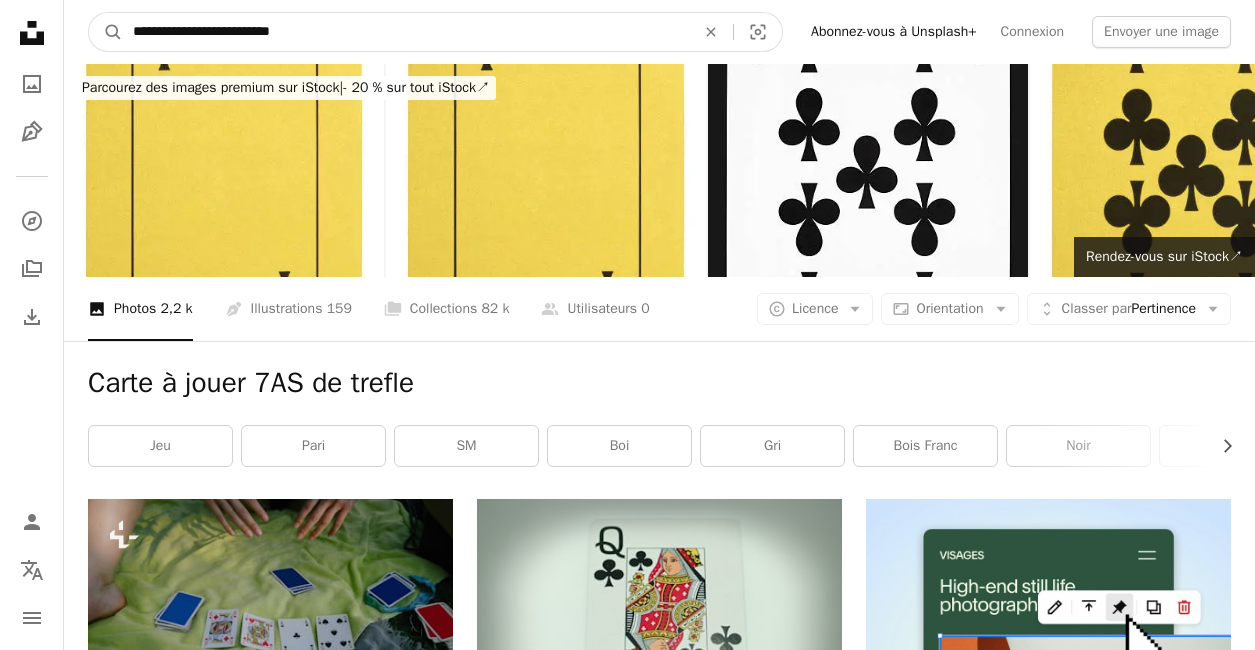 click on "**********" at bounding box center [406, 32] 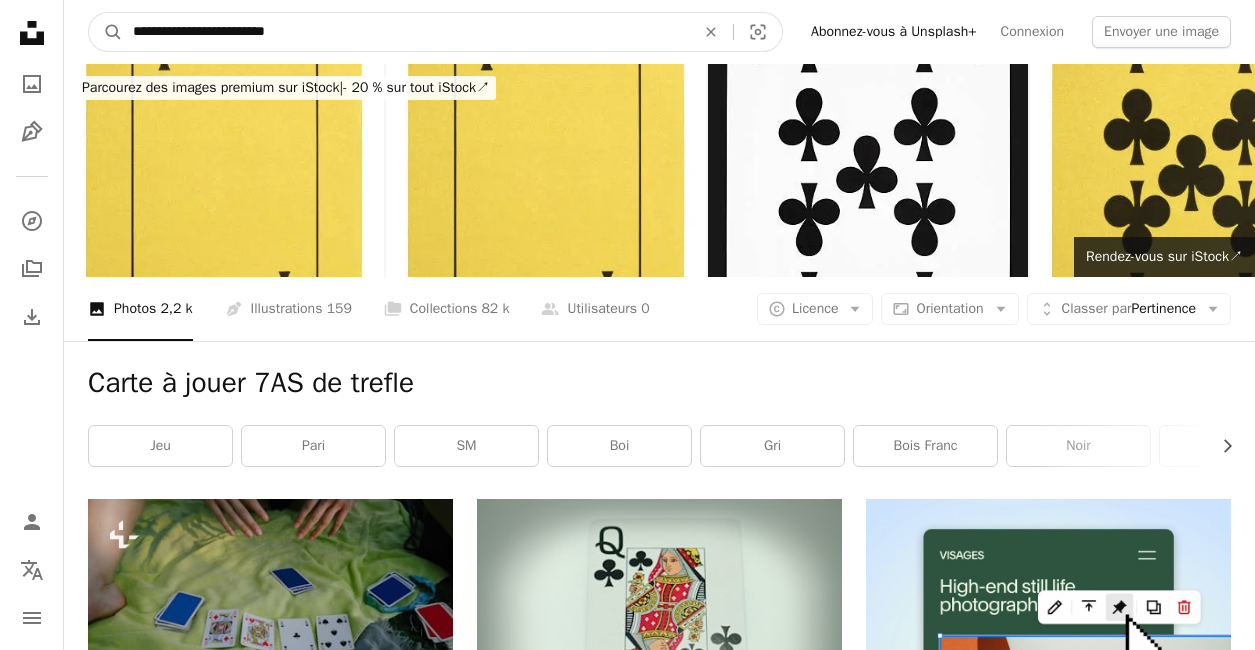 type on "**********" 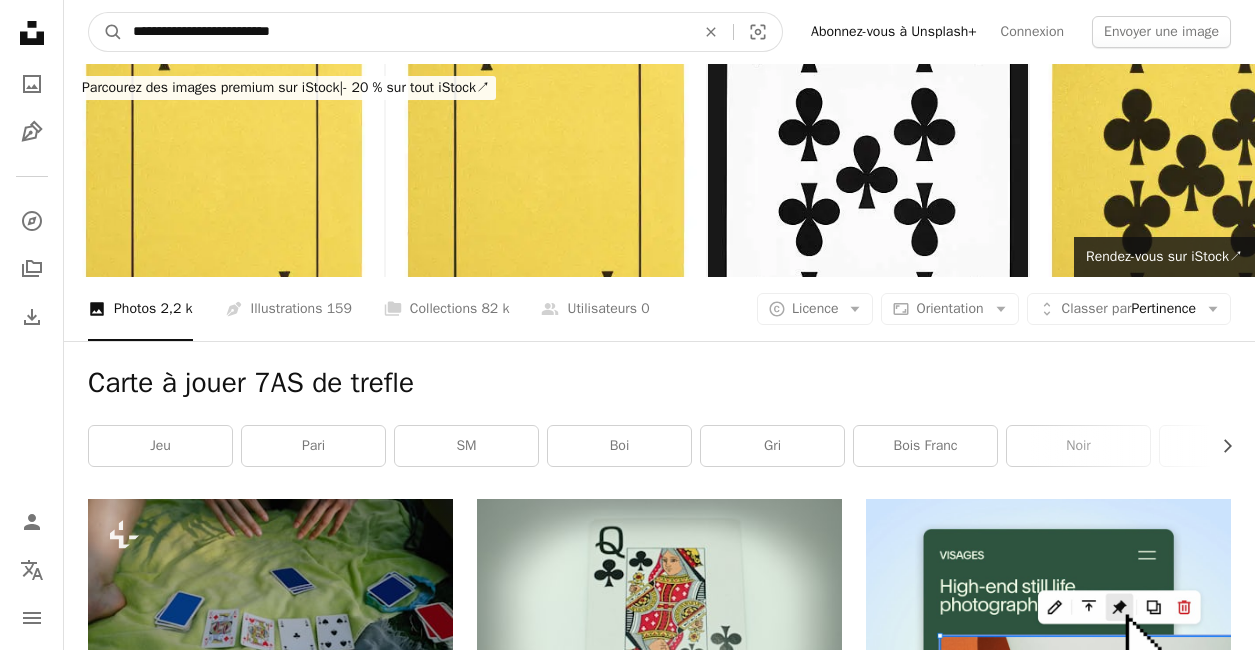 click on "A magnifying glass" at bounding box center (106, 32) 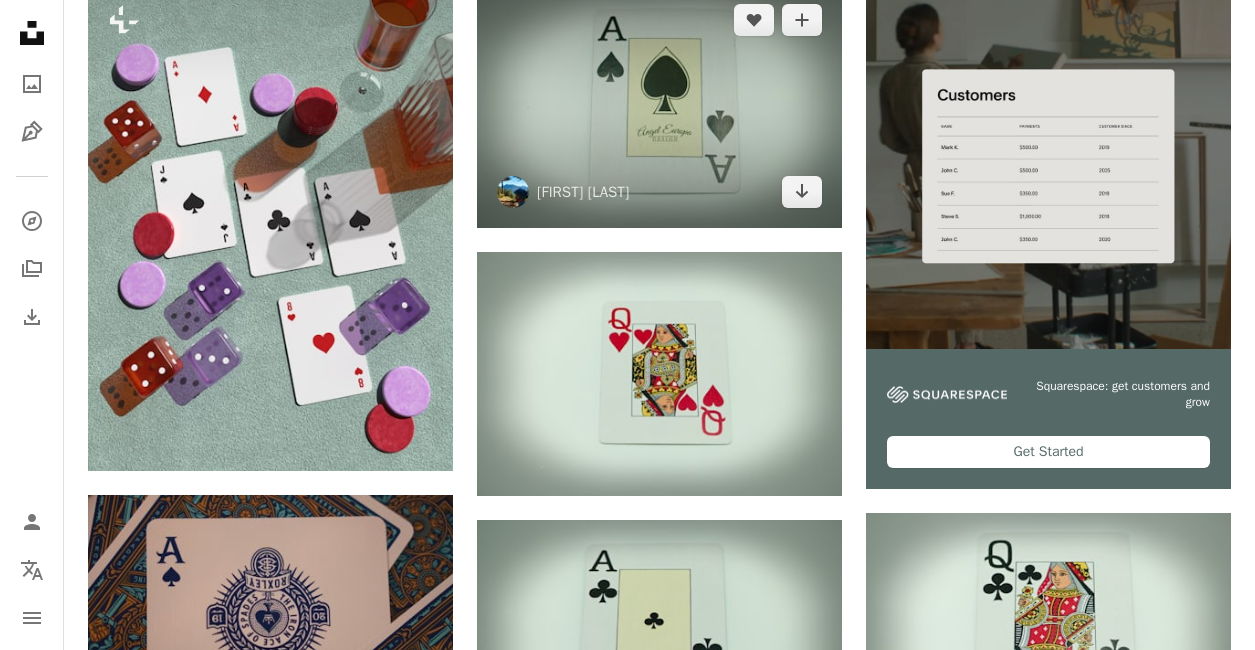 scroll, scrollTop: 625, scrollLeft: 0, axis: vertical 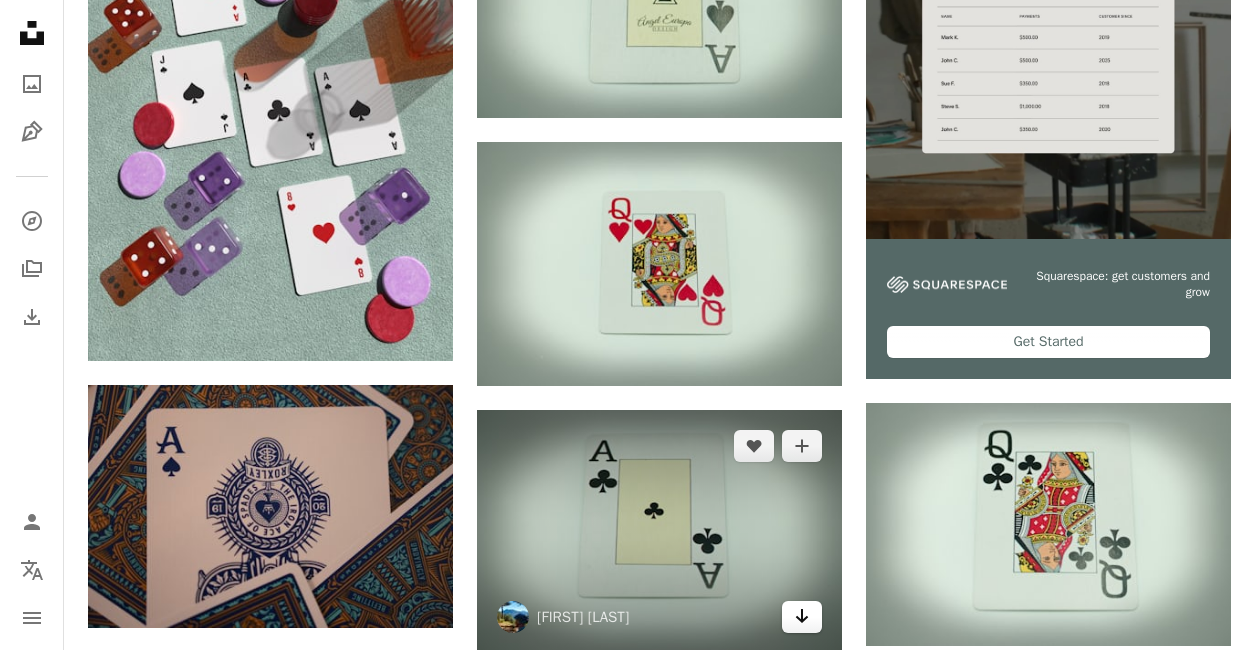 click on "Arrow pointing down" at bounding box center [802, 617] 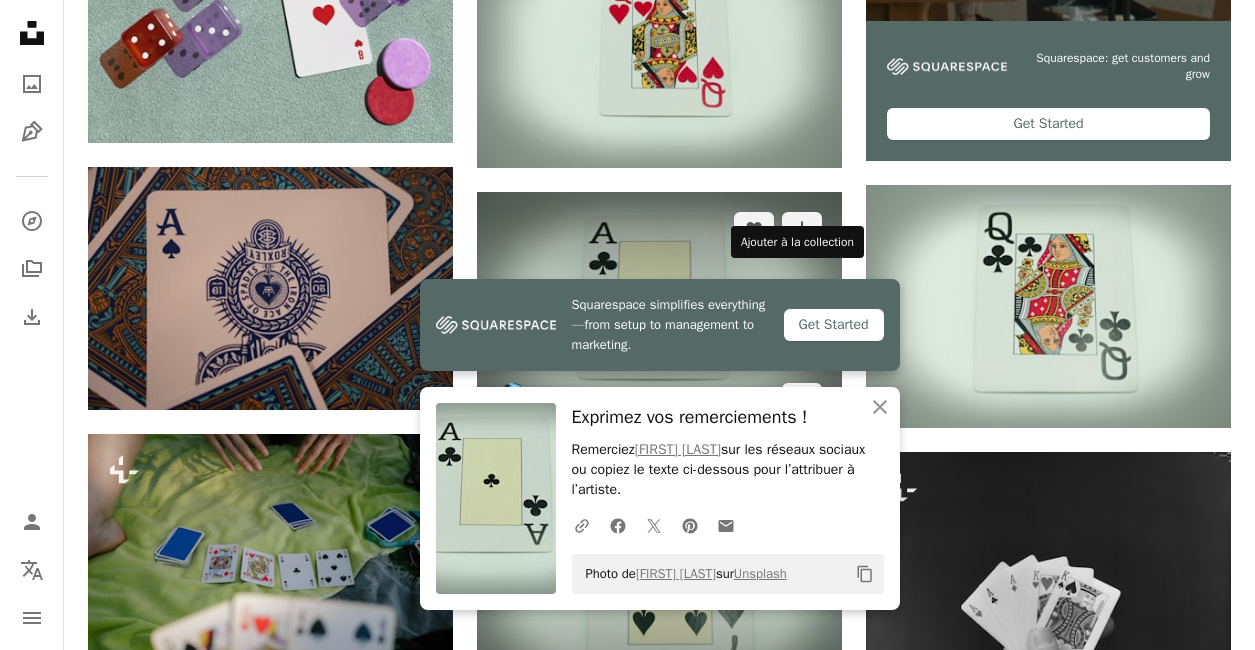 scroll, scrollTop: 854, scrollLeft: 0, axis: vertical 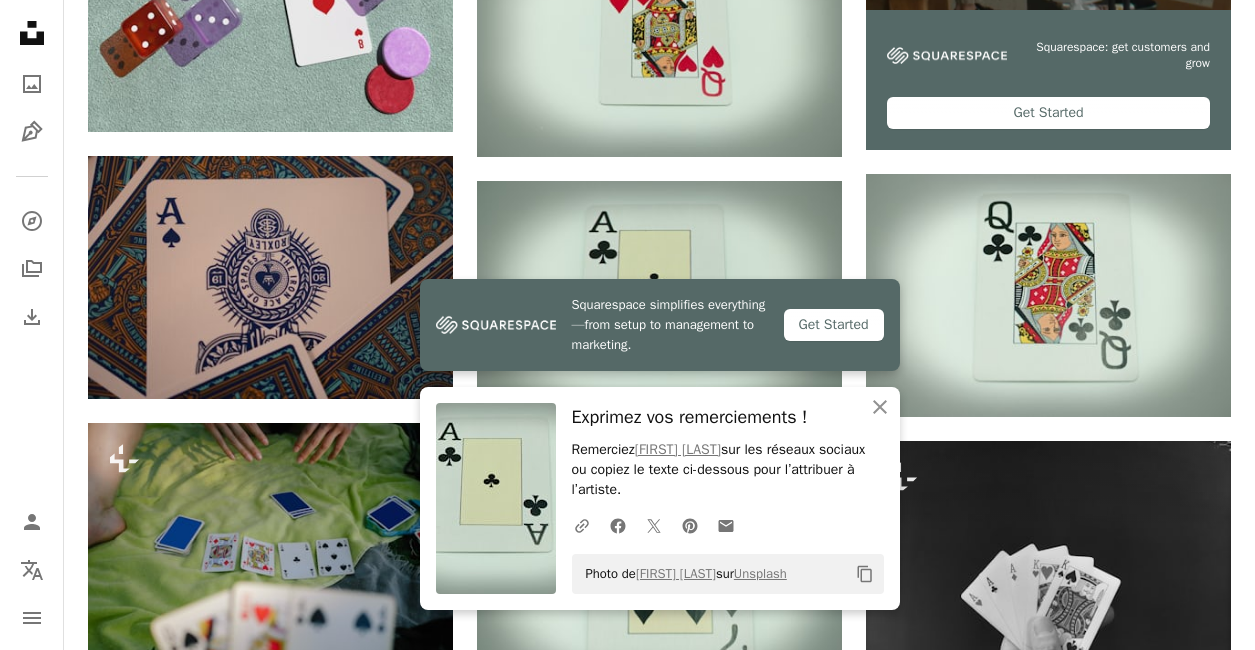 click on "Gros plan d’une carte à jouer sur une table photo – Image gratuite de Carte à jouer sur Unsplash" at bounding box center (659, 959) 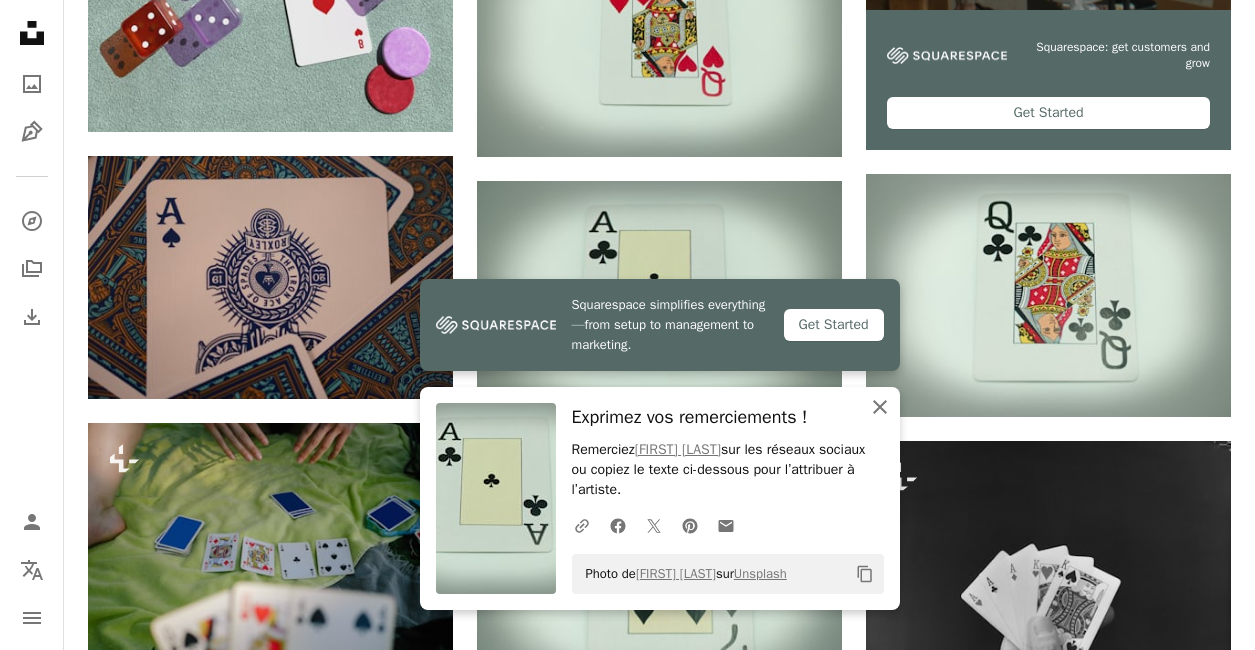 click on "An X shape" 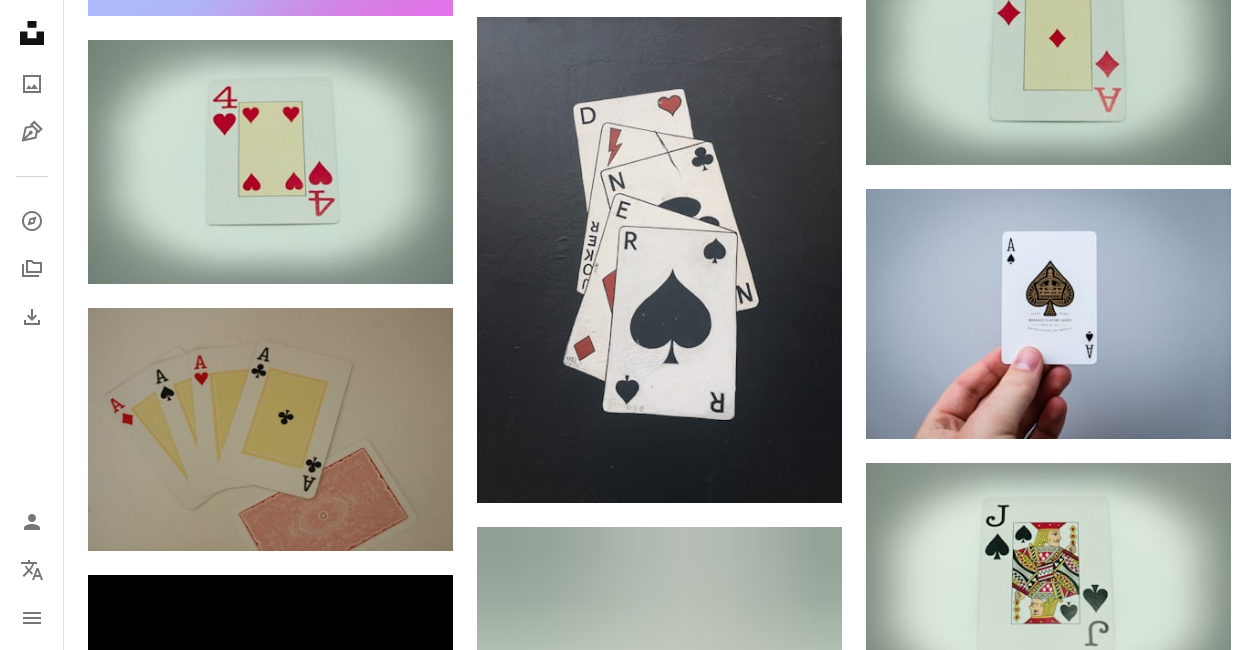 scroll, scrollTop: 1854, scrollLeft: 0, axis: vertical 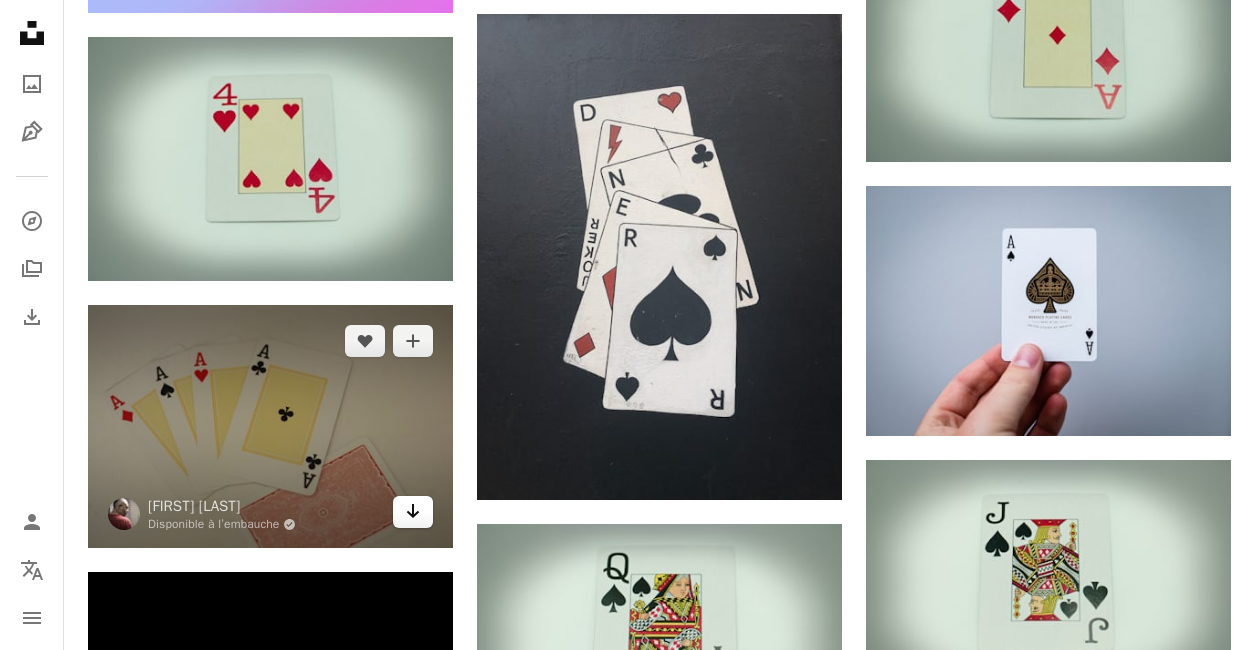 click on "Arrow pointing down" at bounding box center [413, 512] 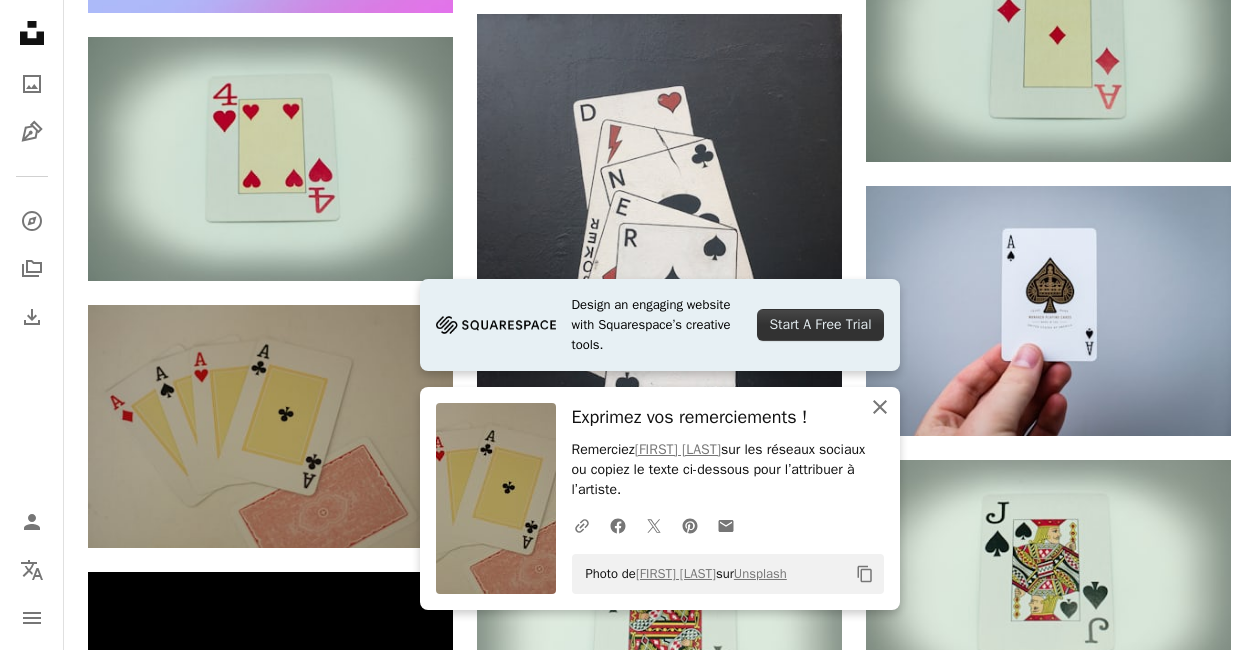 click on "An X shape" 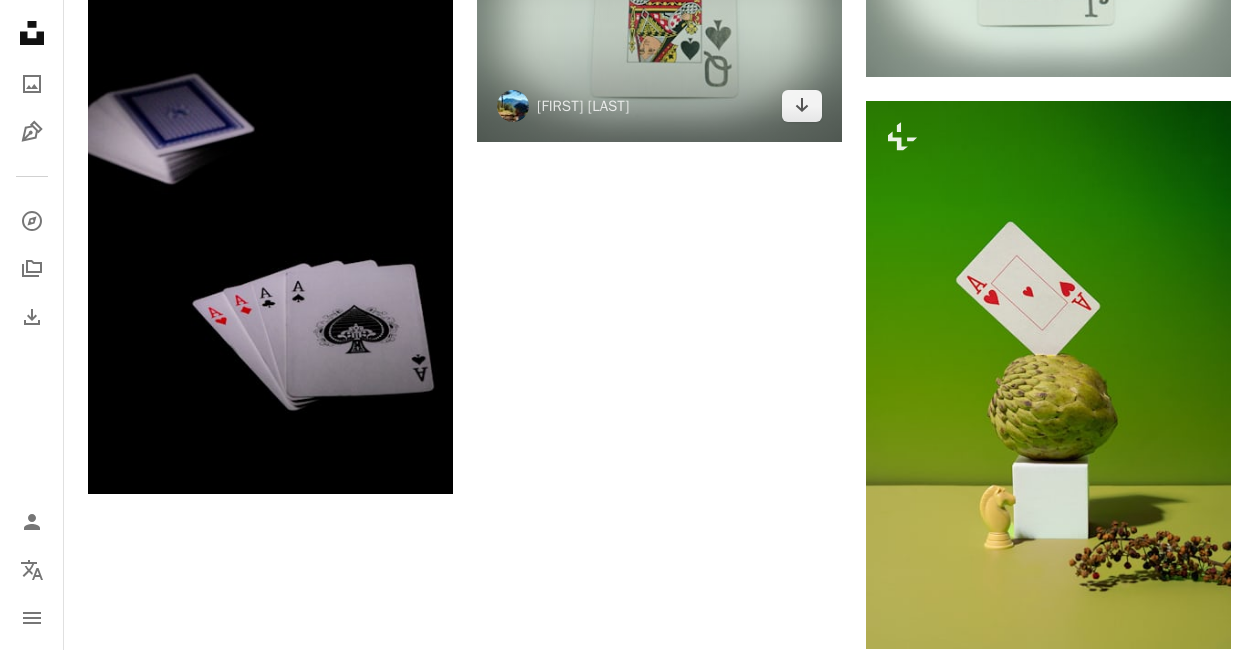 scroll, scrollTop: 2482, scrollLeft: 0, axis: vertical 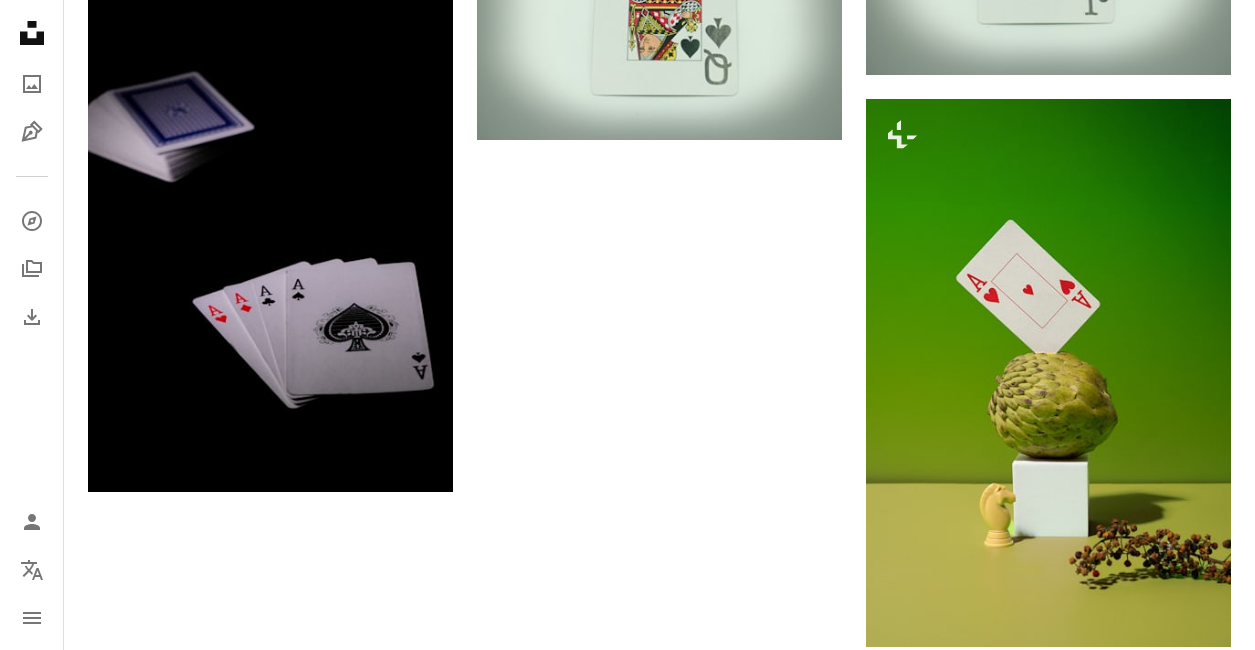 click on "Plus de résultats" at bounding box center (659, 727) 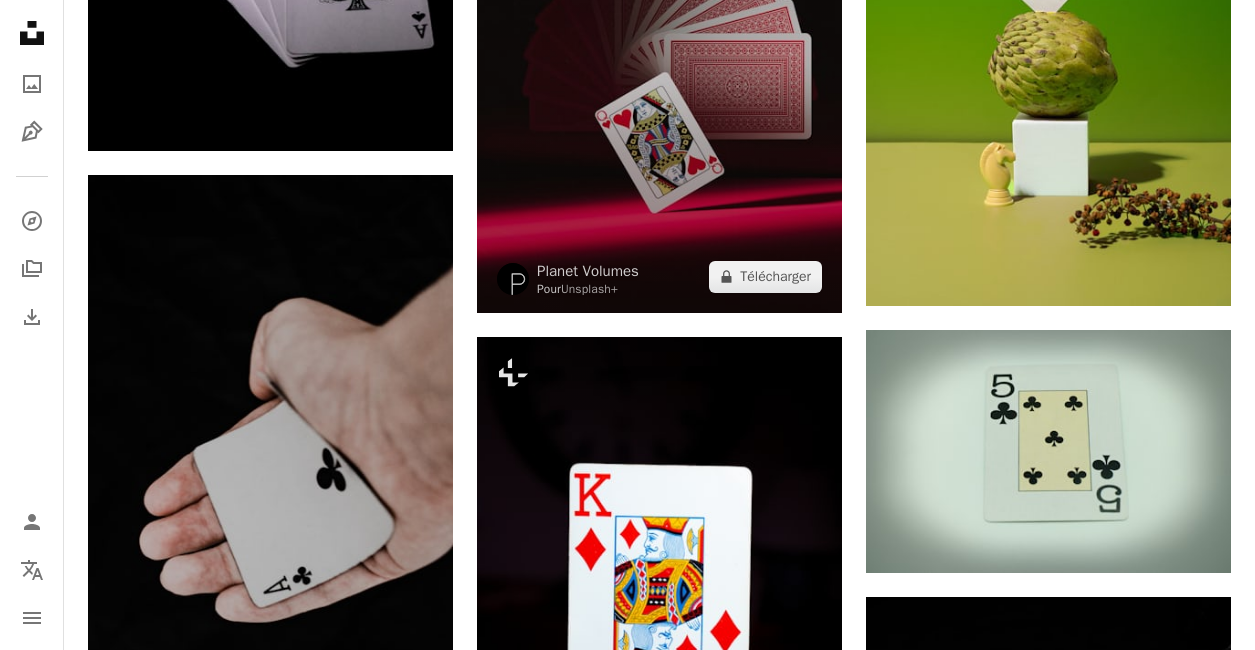 scroll, scrollTop: 2851, scrollLeft: 0, axis: vertical 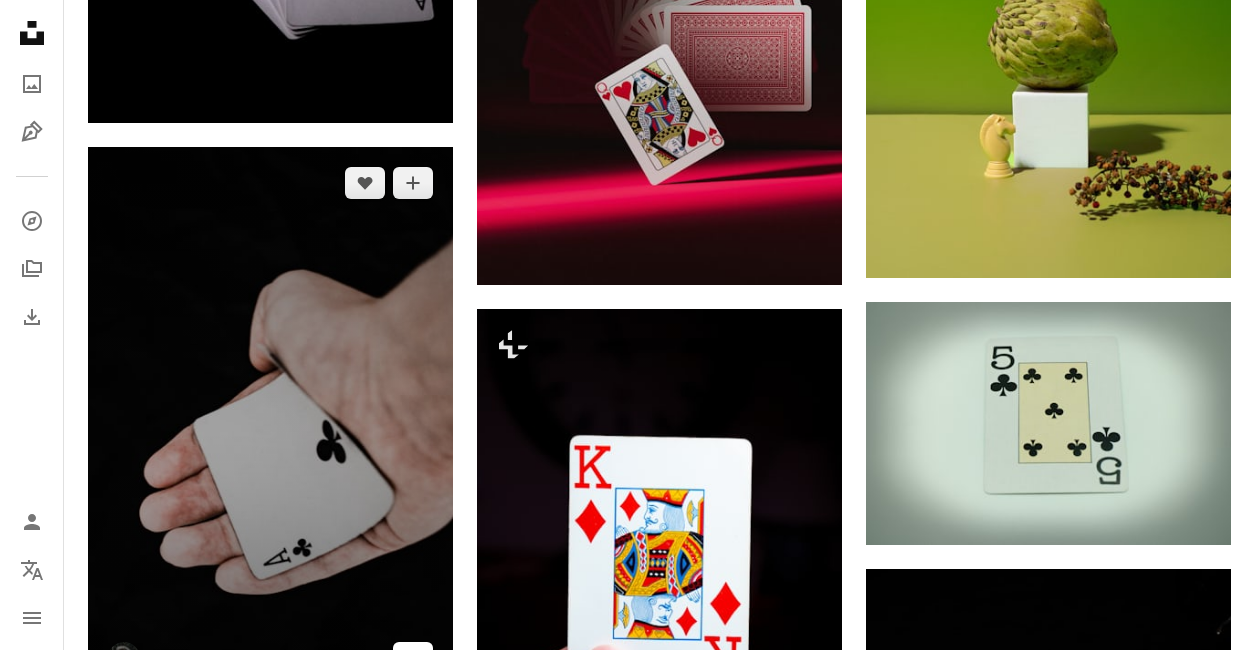 click on "Arrow pointing down" at bounding box center (413, 658) 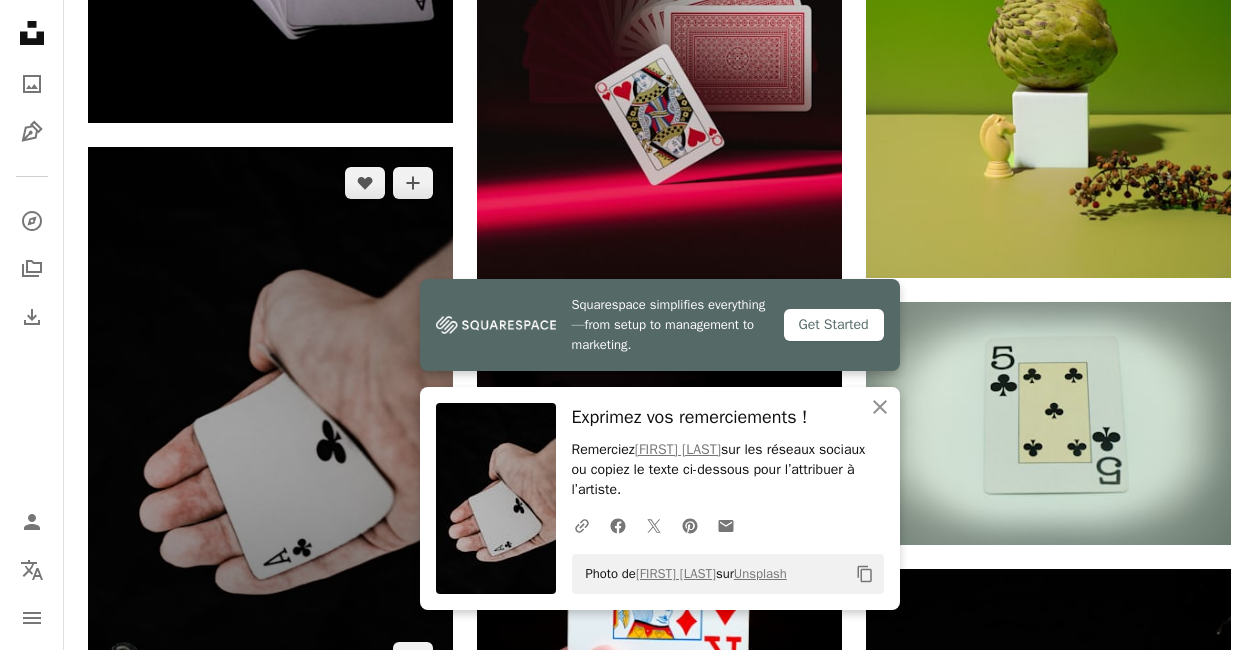 click at bounding box center (270, 421) 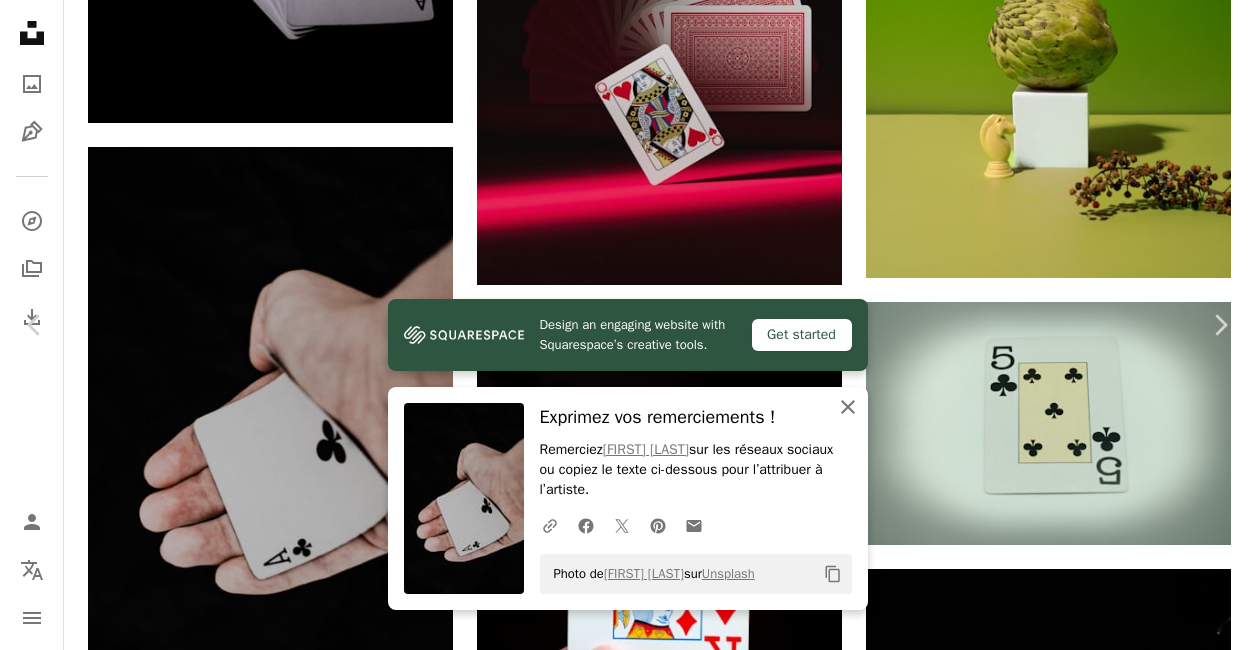 click on "An X shape" 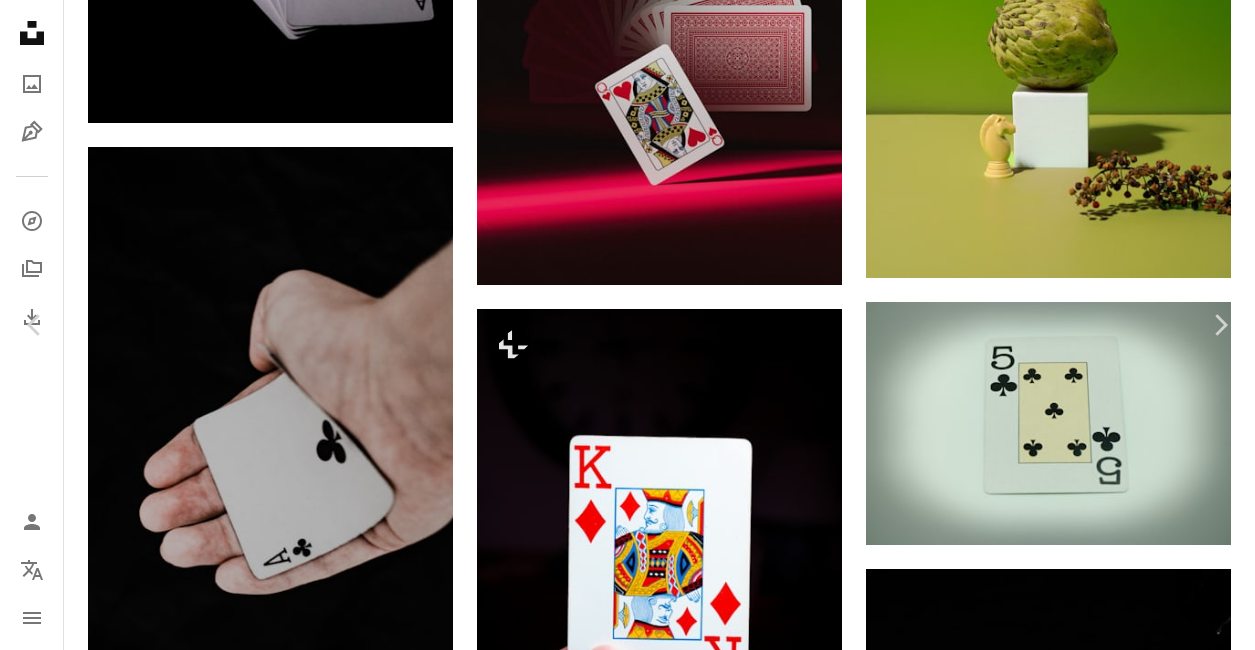 click on "An X shape Chevron left Chevron right Klim Musalimov klim11 A heart A plus sign Télécharger gratuitement Chevron down Zoom in Vues 188 085 Téléchargements 878 A forward-right arrow Partager Info icon Infos More Actions Calendar outlined Publiée le  [DATE] Camera NIKON CORPORATION, NIKON D5600 Safety Utilisation gratuite sous la  Licence Unsplash papier peint fond d’écran iphone noir fond d’écran noir minimal papier peint minimaliste minimaliste magie carte à jouer morose magique cartes à jouer jeu fond d'écran de mauvaise humeur As de pique bêche as de pique pique Cartes à jouer fond d’écran humain Arrière-plans Parcourez des images premium sur iStock  |  - 20 % avec le code UNSPLASH20 Rendez-vous sur iStock  ↗ Images associées A heart A plus sign Klim Musalimov Arrow pointing down Plus sign for Unsplash+ A heart A plus sign Curated Lifestyle Pour  Unsplash+ A lock Télécharger Plus sign for Unsplash+ A heart A plus sign Wesley Tingey Pour  Unsplash+ A lock Télécharger Pour" at bounding box center (627, 6036) 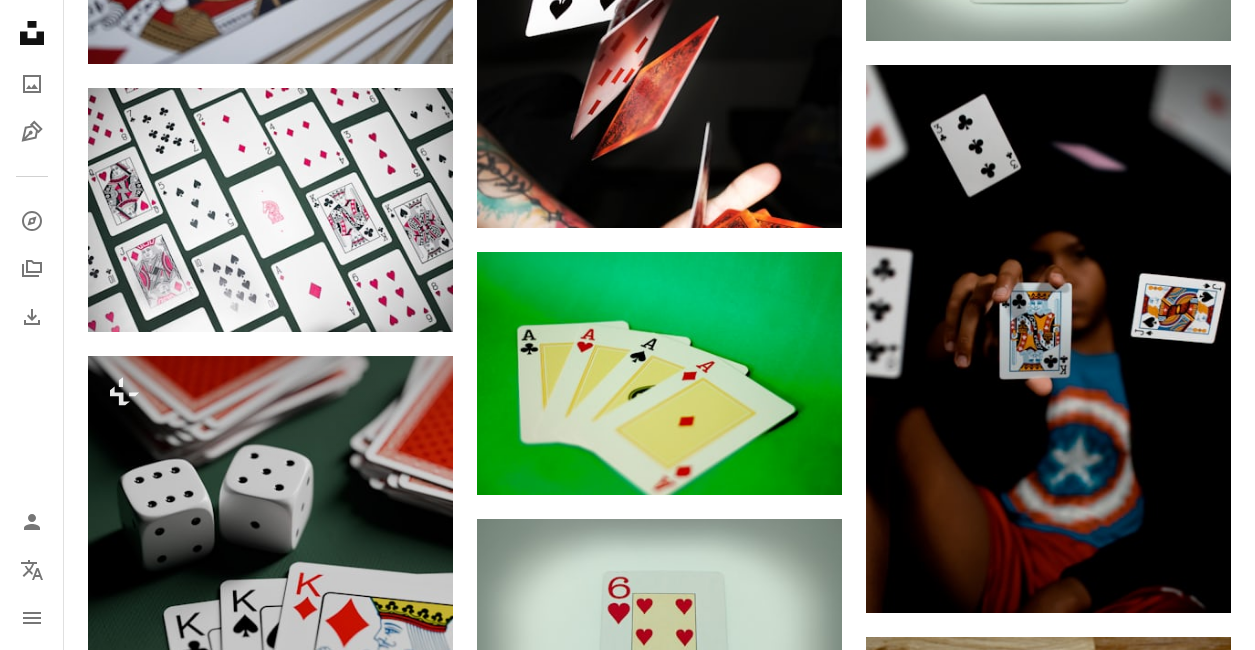 scroll, scrollTop: 28309, scrollLeft: 0, axis: vertical 